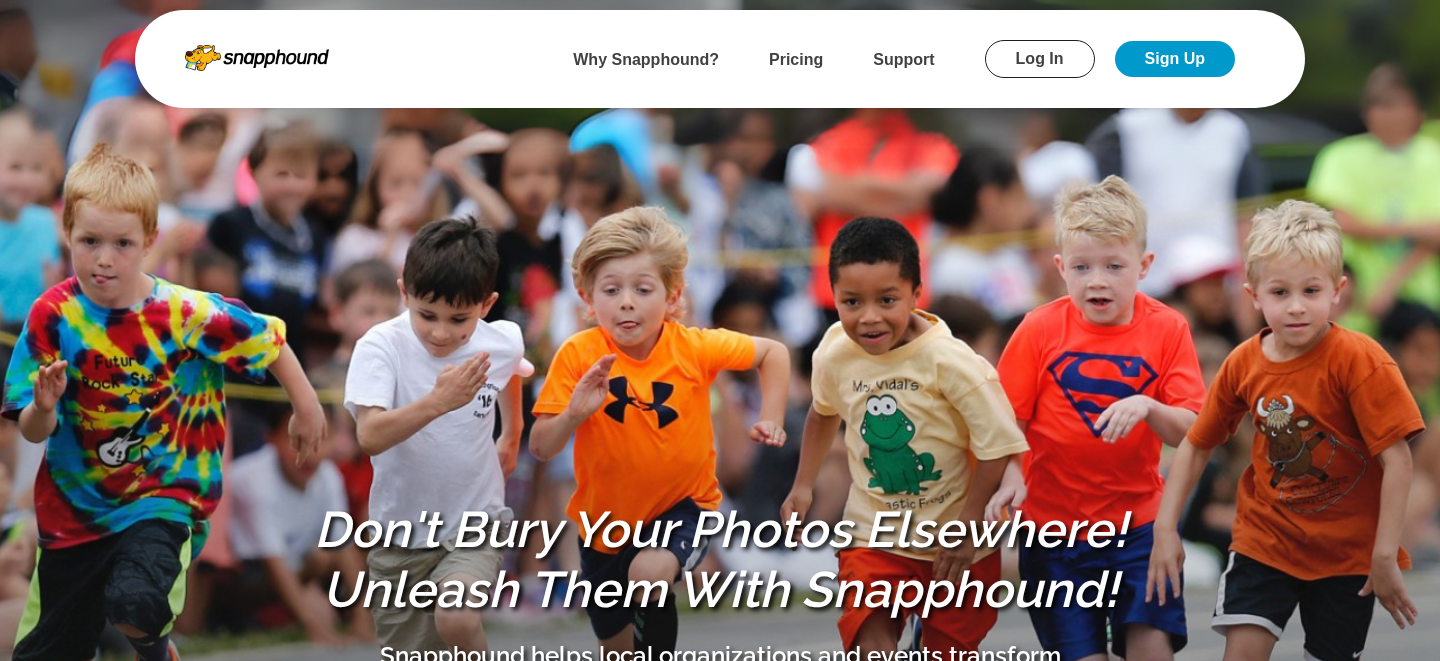 scroll, scrollTop: 0, scrollLeft: 0, axis: both 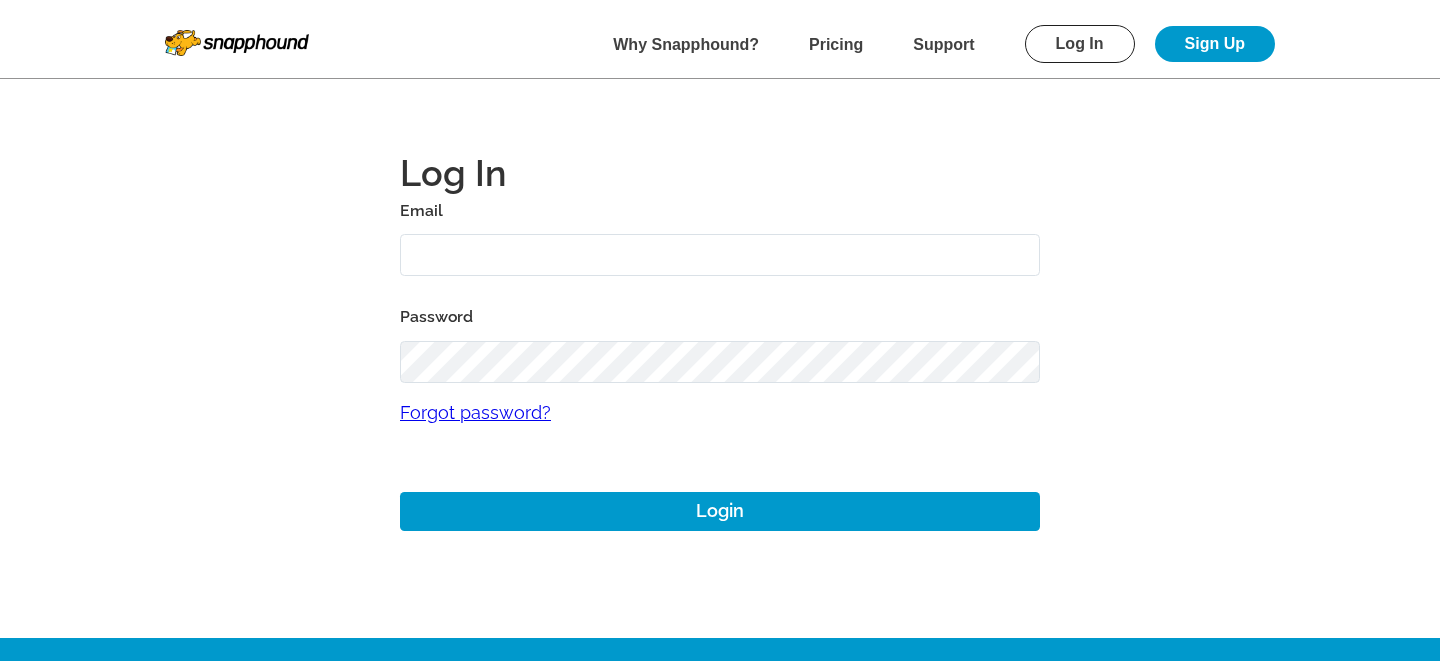 type on "[EMAIL_ADDRESS][DOMAIN_NAME]" 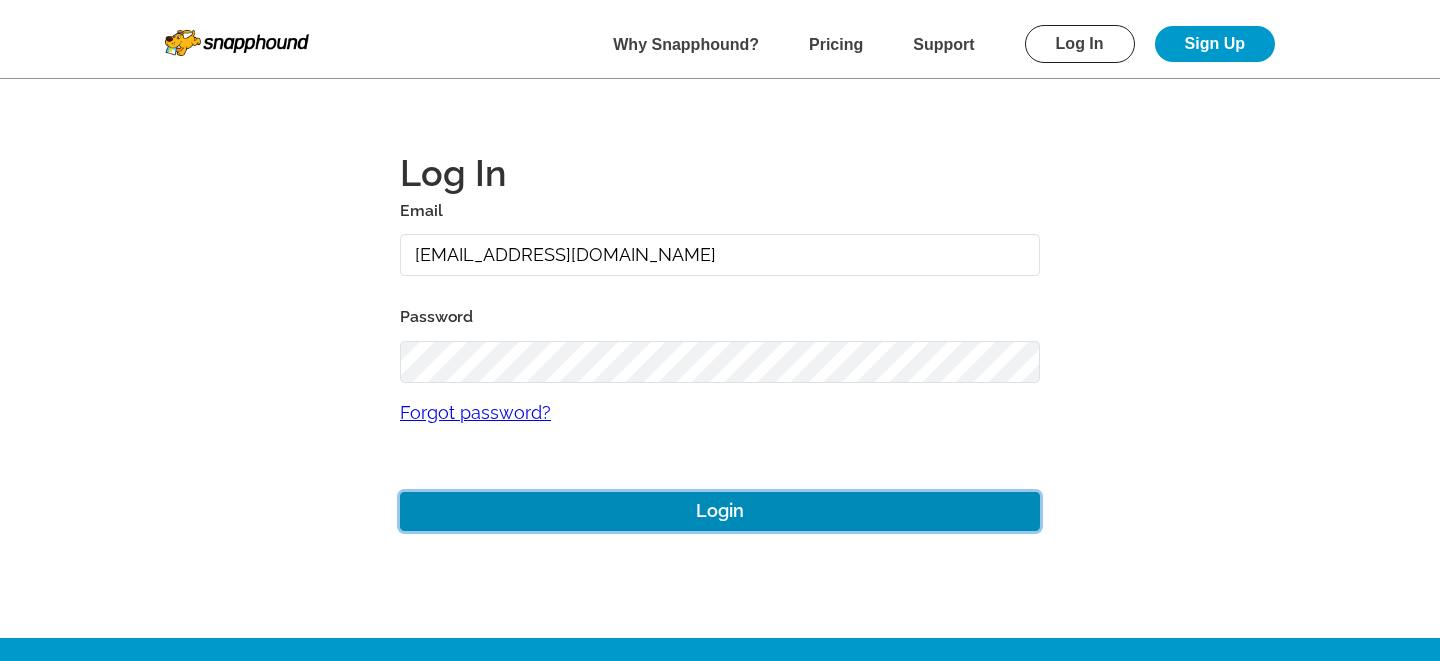 click on "Login" at bounding box center (720, 511) 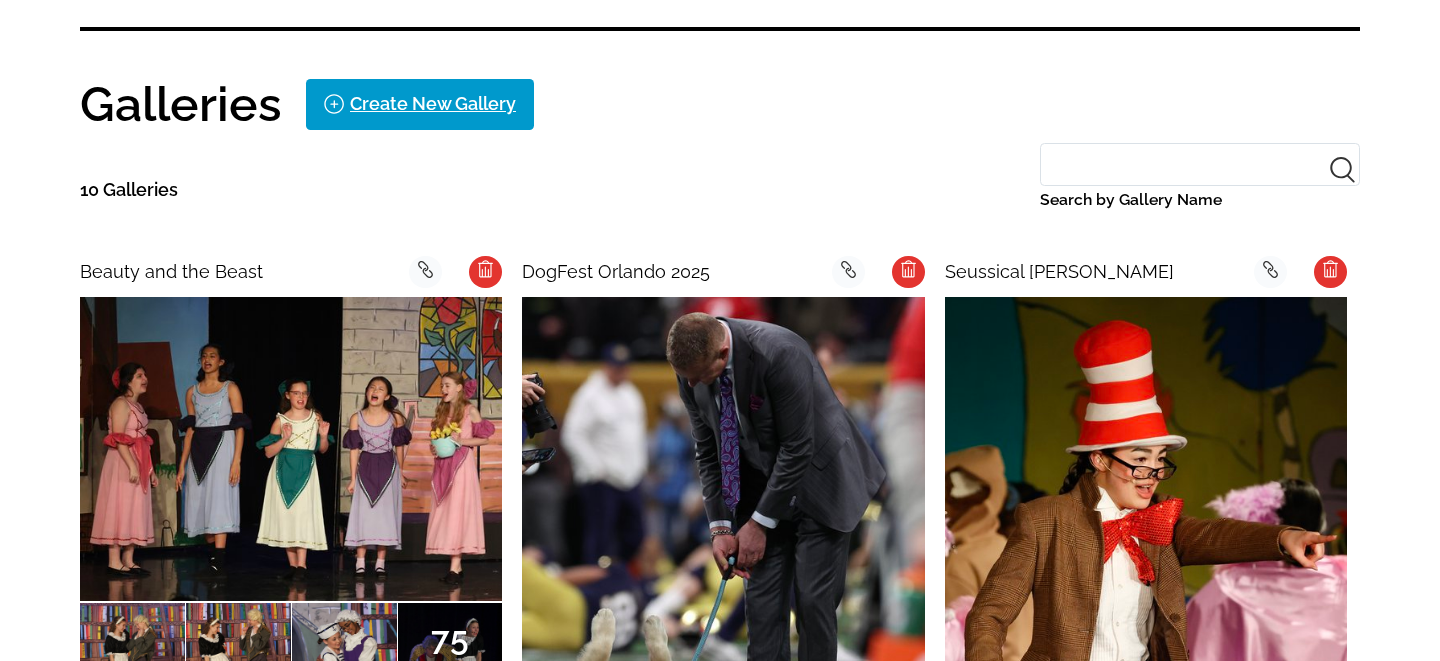 scroll, scrollTop: 401, scrollLeft: 0, axis: vertical 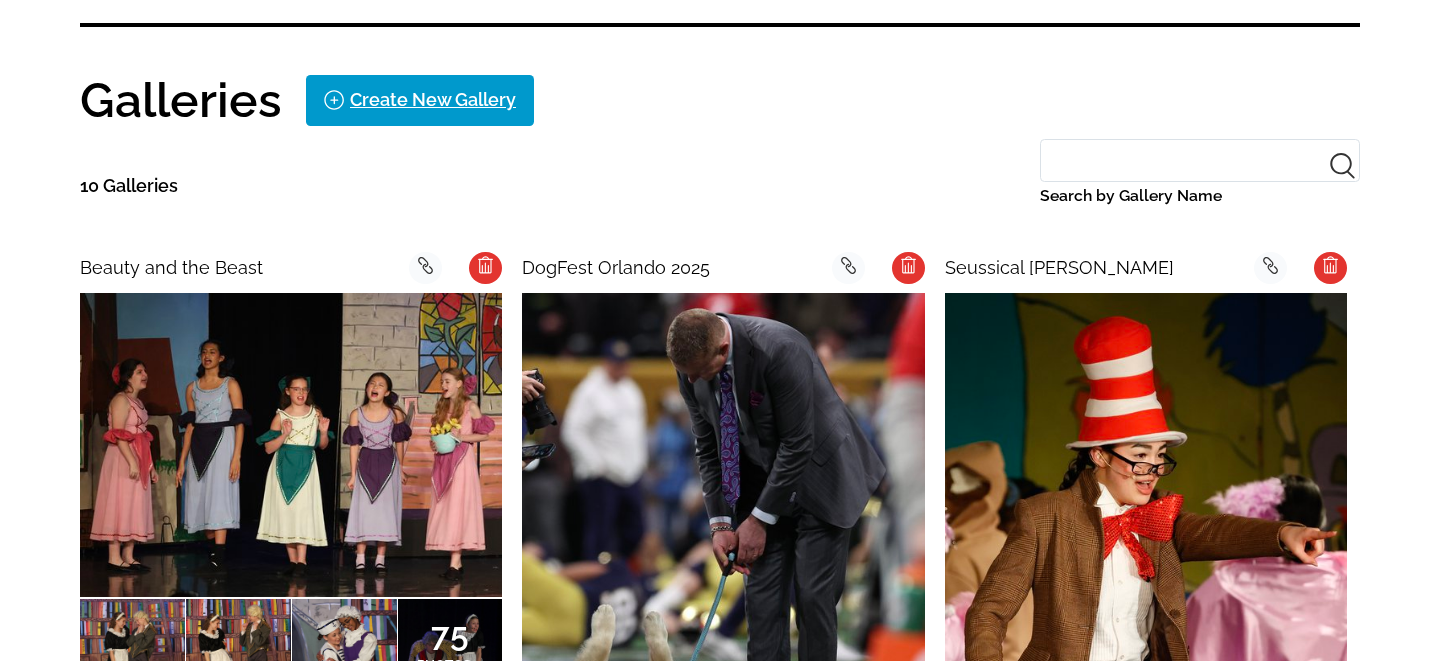 click at bounding box center (291, 444) 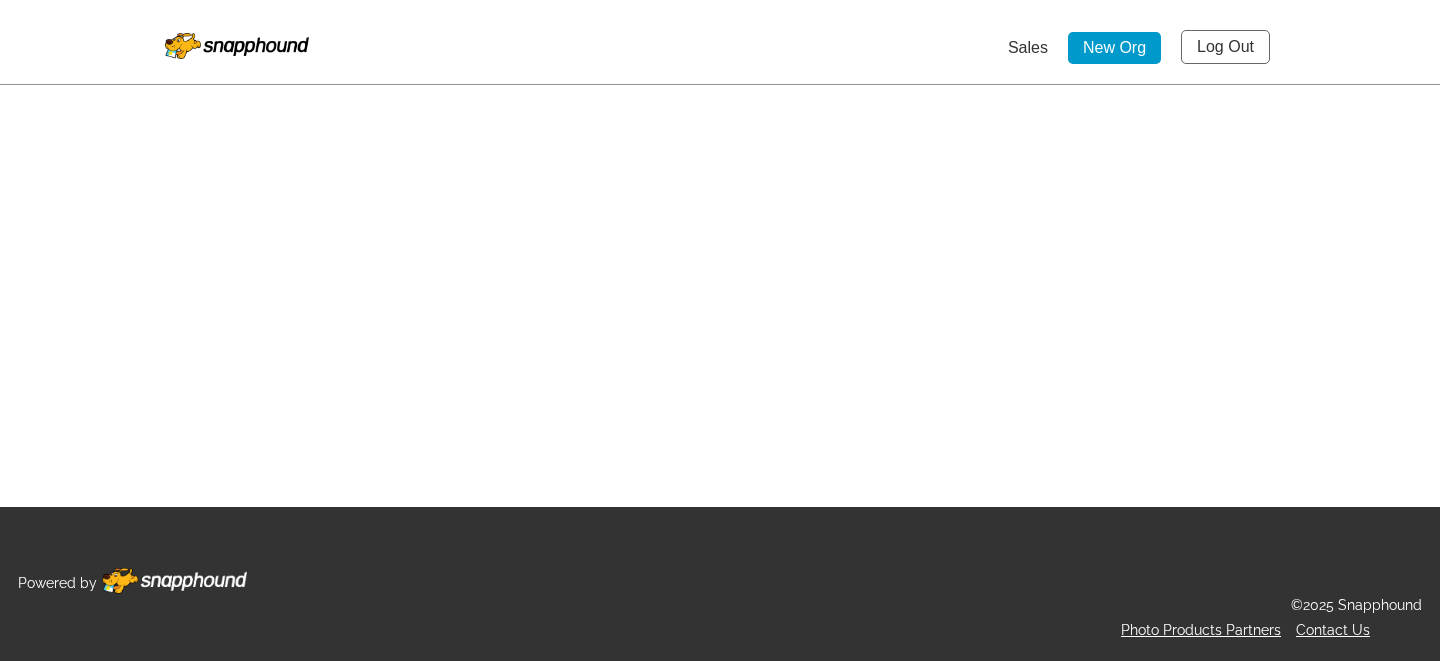 scroll, scrollTop: 0, scrollLeft: 0, axis: both 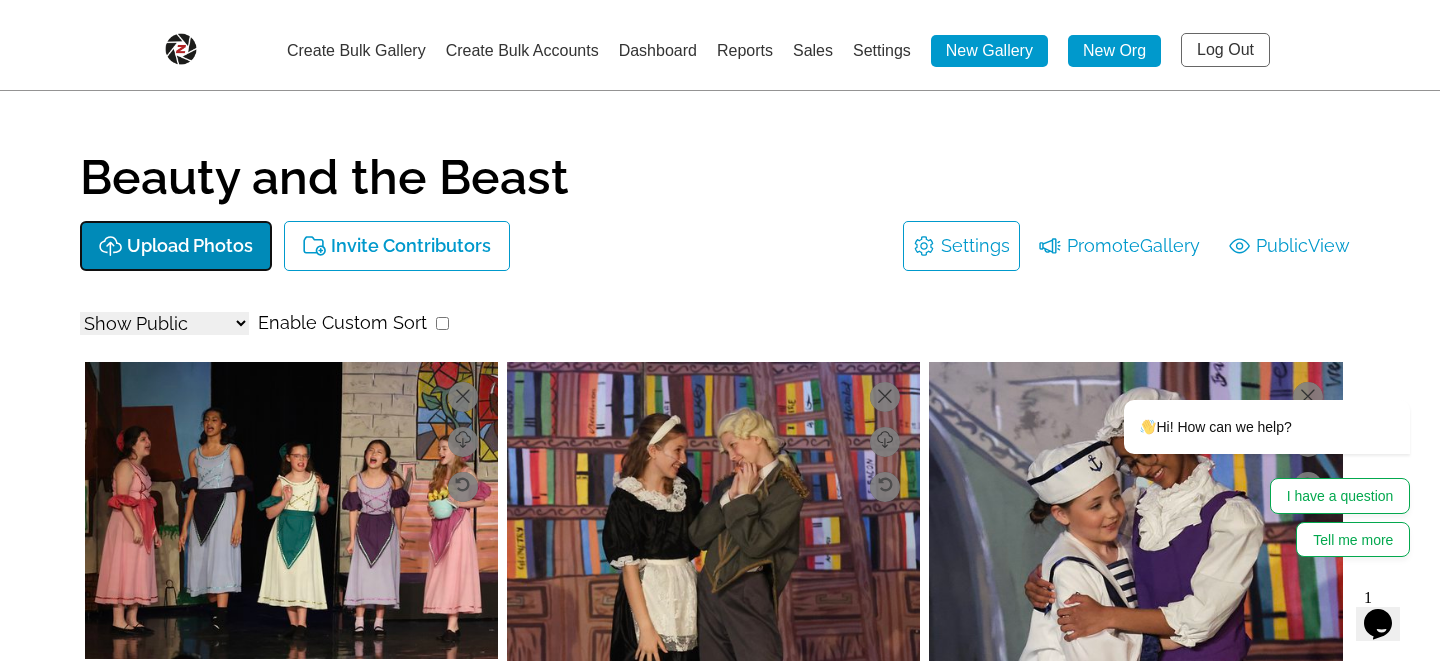click on "Upload Photos" at bounding box center [190, 246] 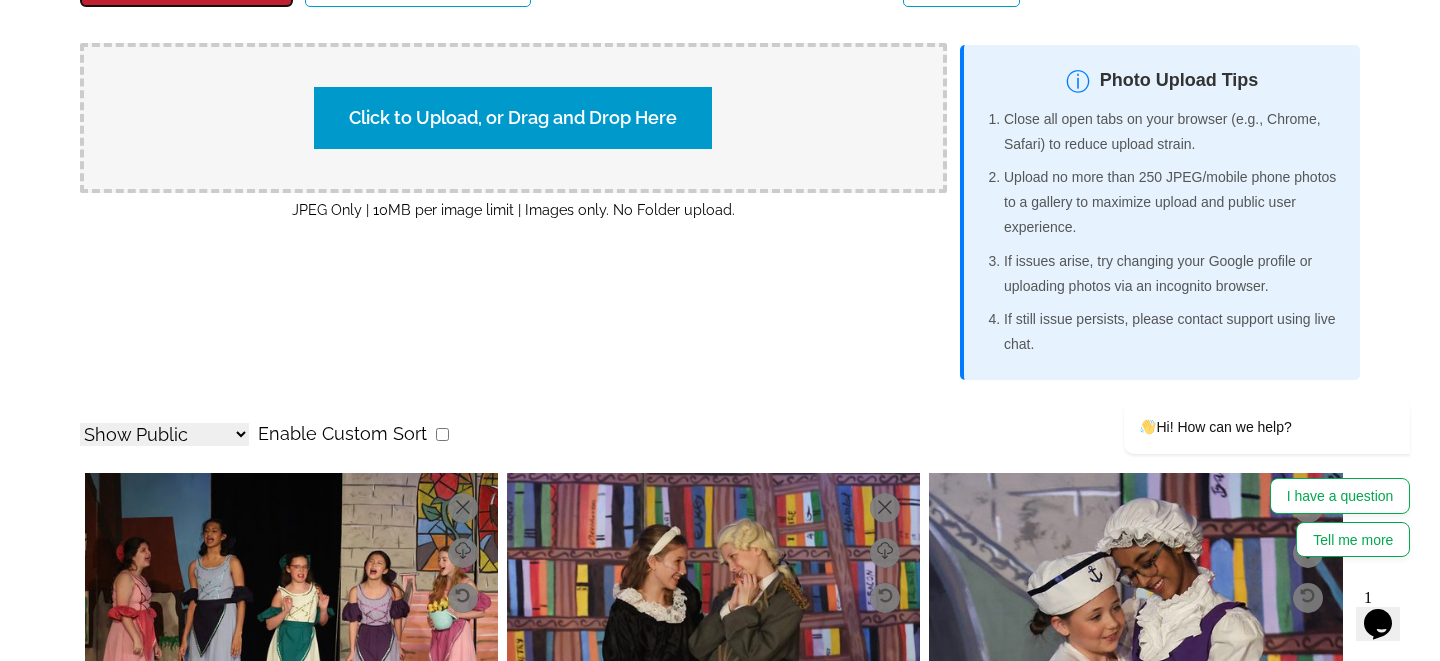 scroll, scrollTop: 0, scrollLeft: 0, axis: both 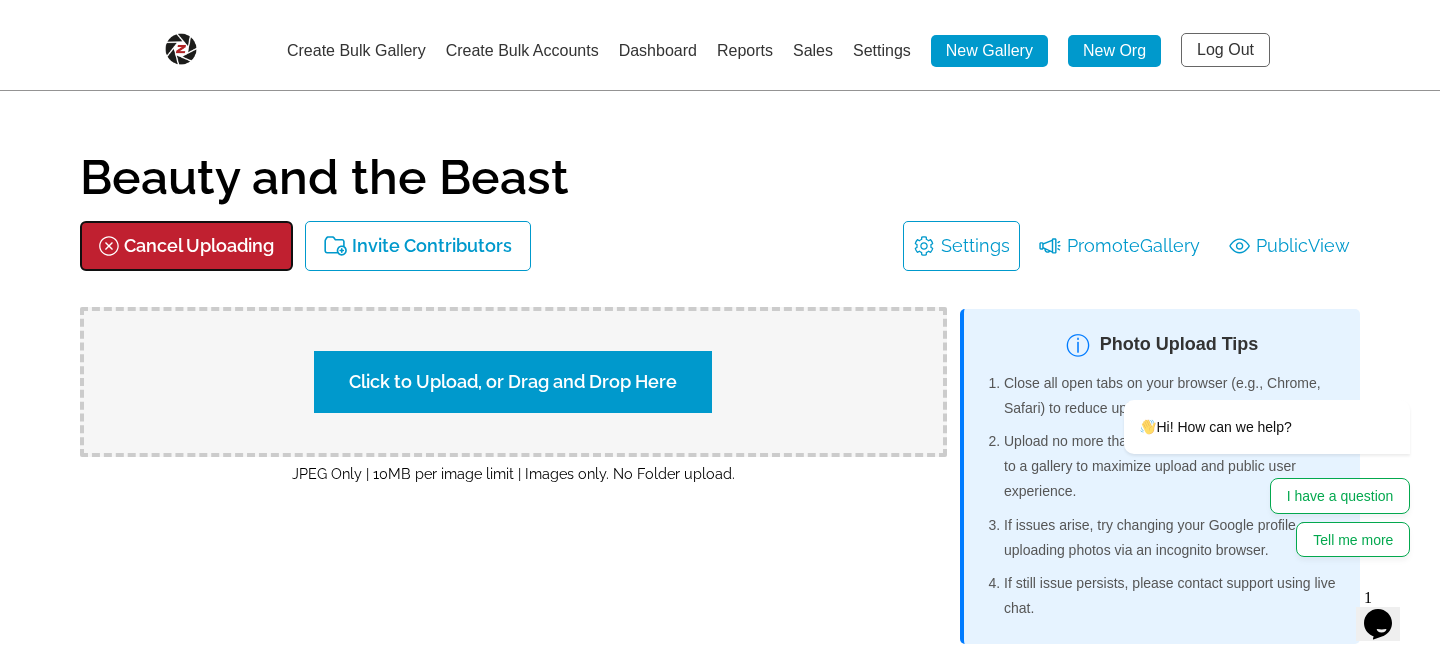 click on "Cancel Uploading" at bounding box center [199, 246] 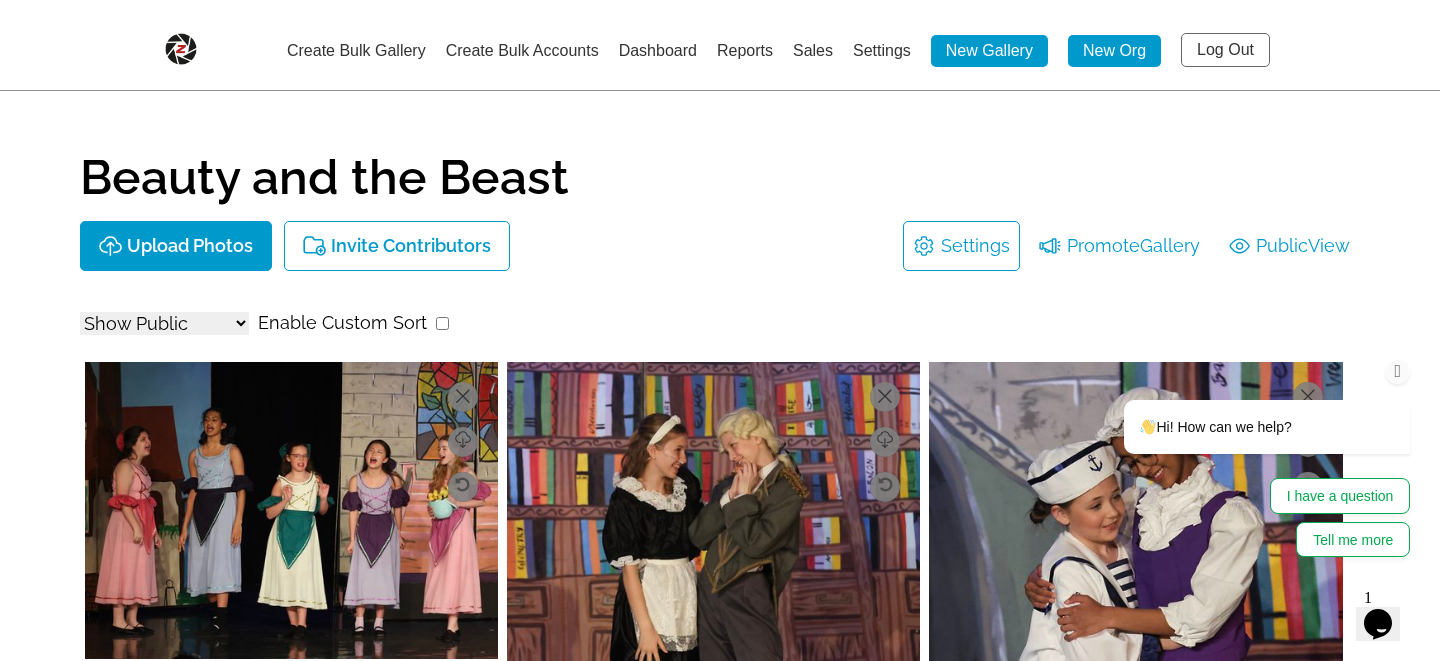 click at bounding box center [1398, 371] 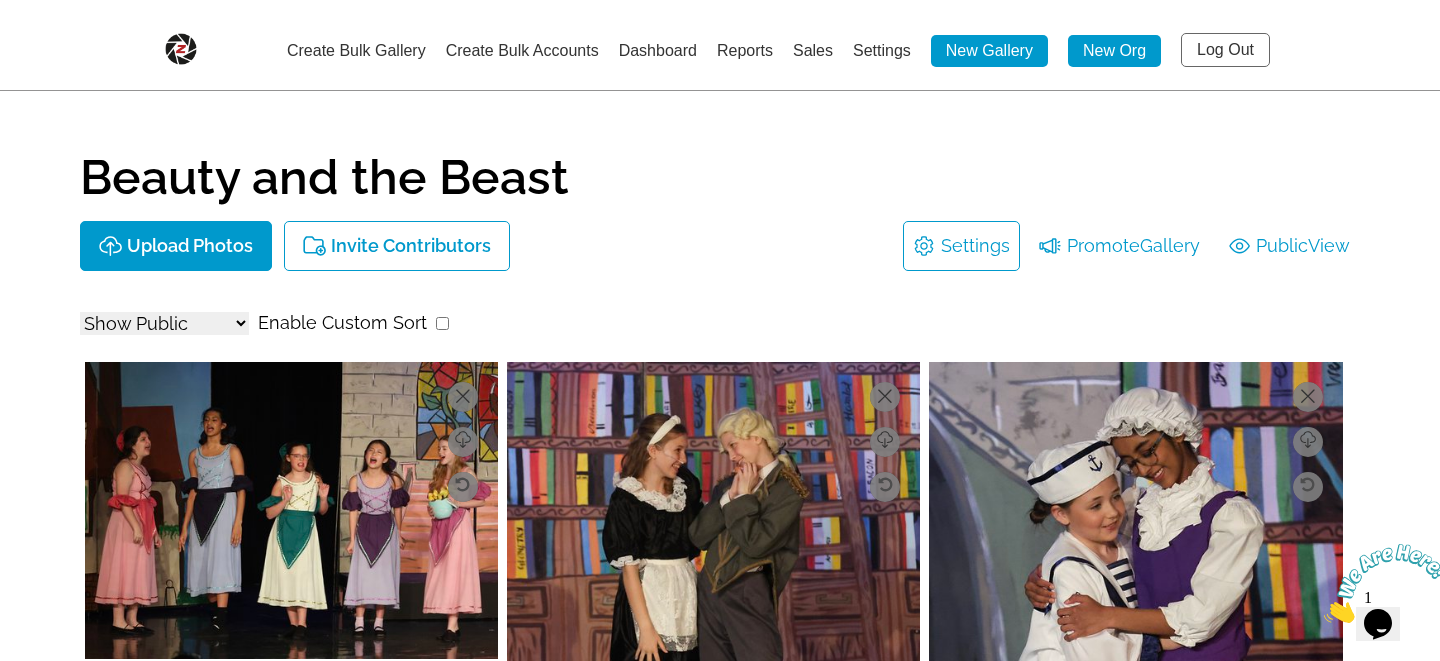 click at bounding box center [1324, 617] 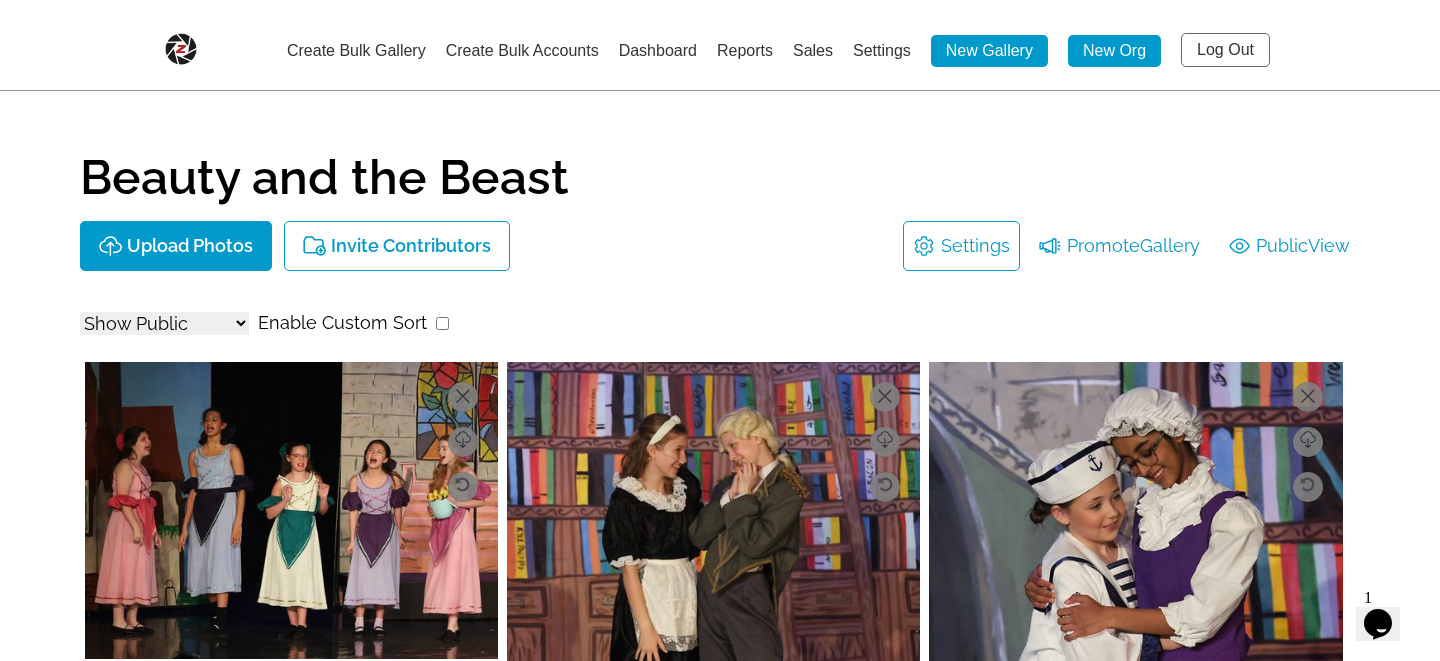 click on "Dashboard" at bounding box center (658, 50) 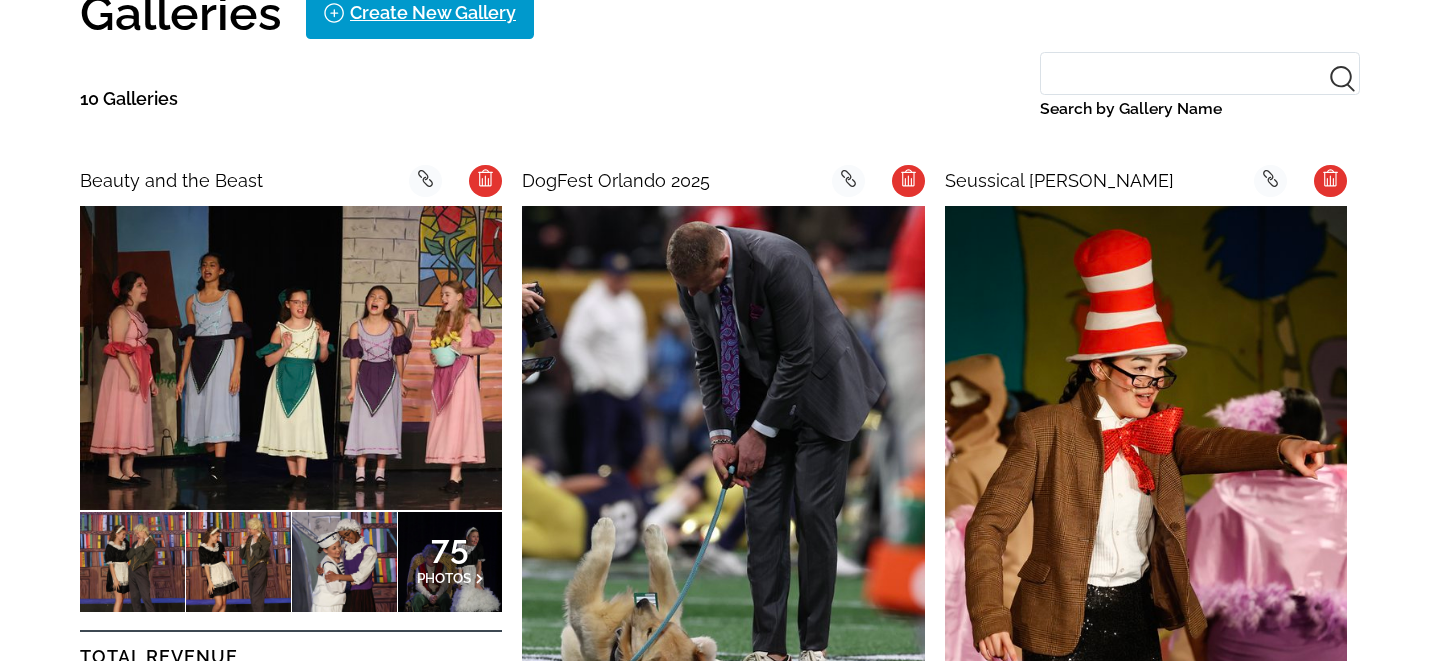 scroll, scrollTop: 0, scrollLeft: 0, axis: both 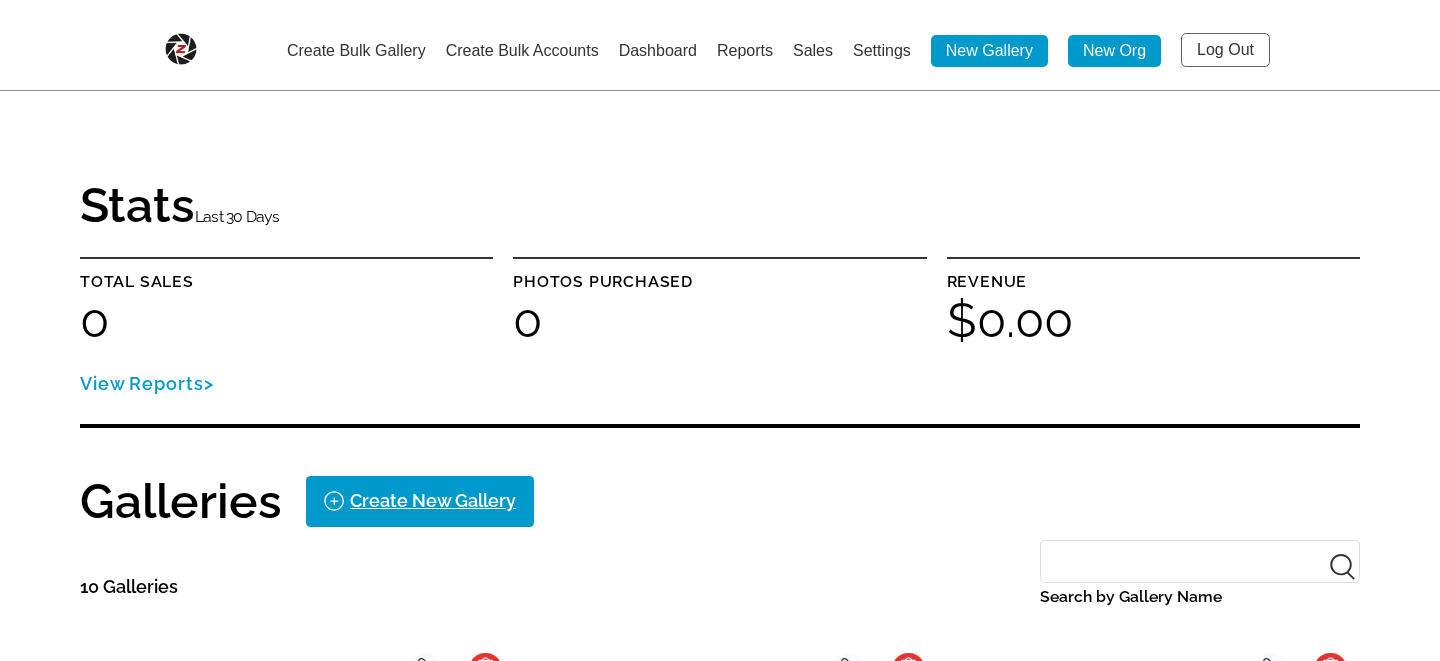 click on "Dashboard" at bounding box center [658, 50] 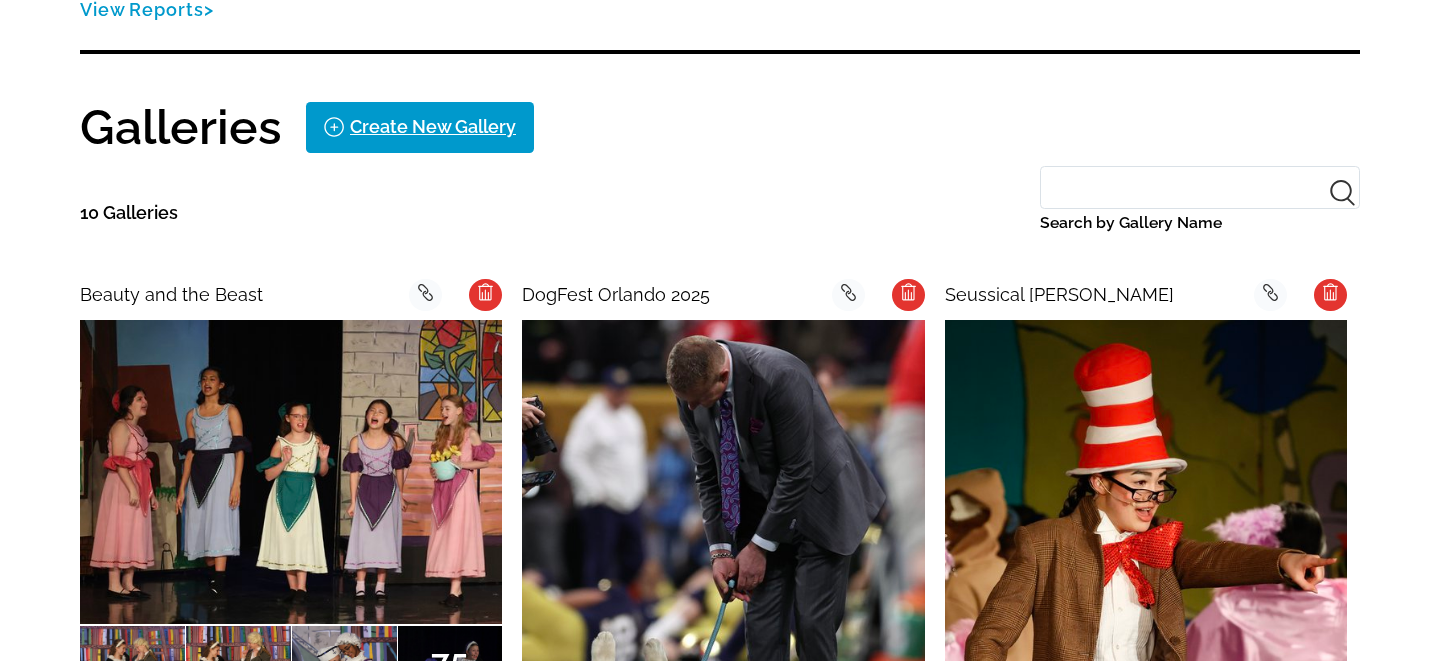 scroll, scrollTop: 377, scrollLeft: 0, axis: vertical 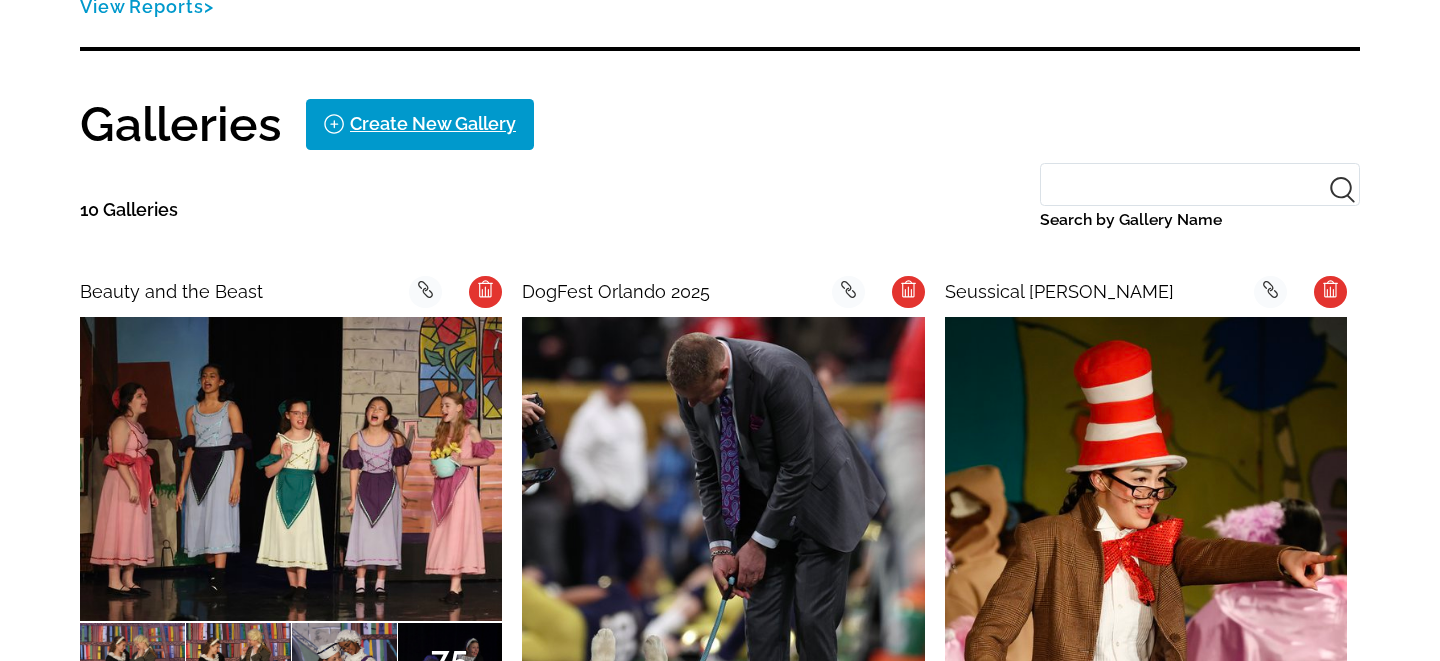 click at bounding box center (291, 468) 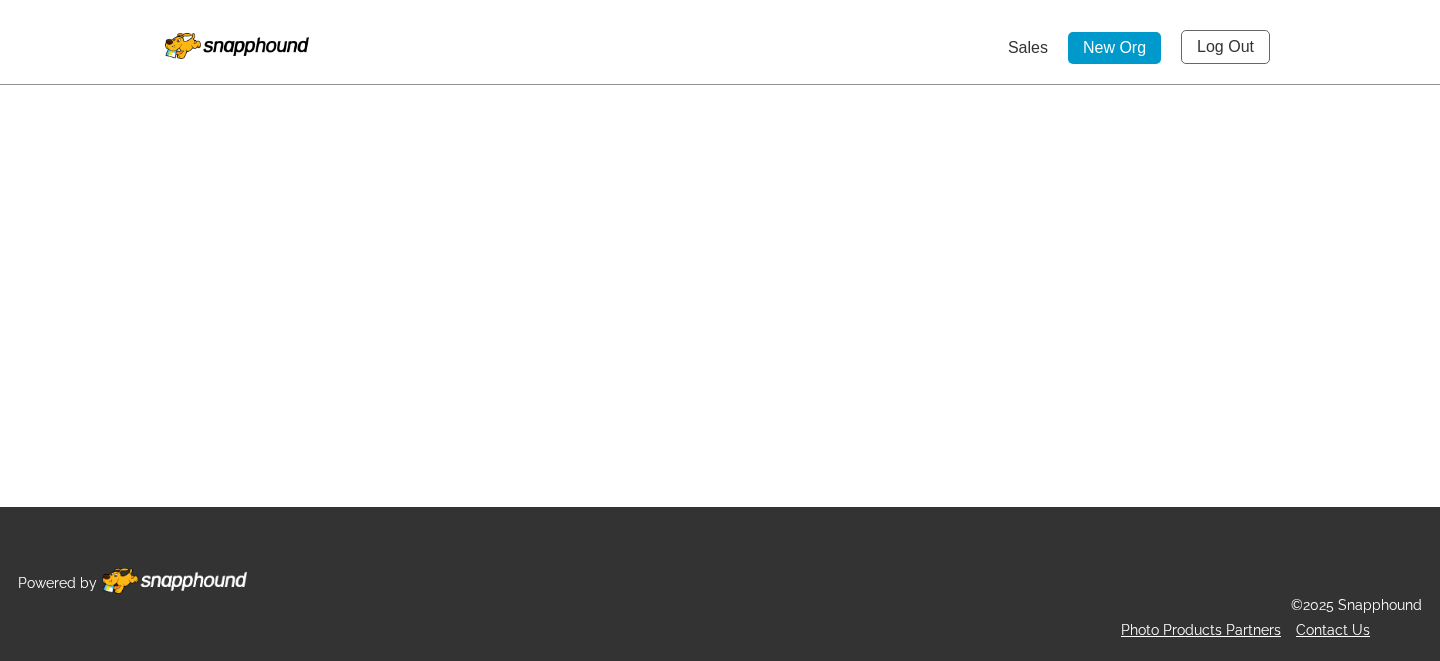 select on "onlyShowInGallery" 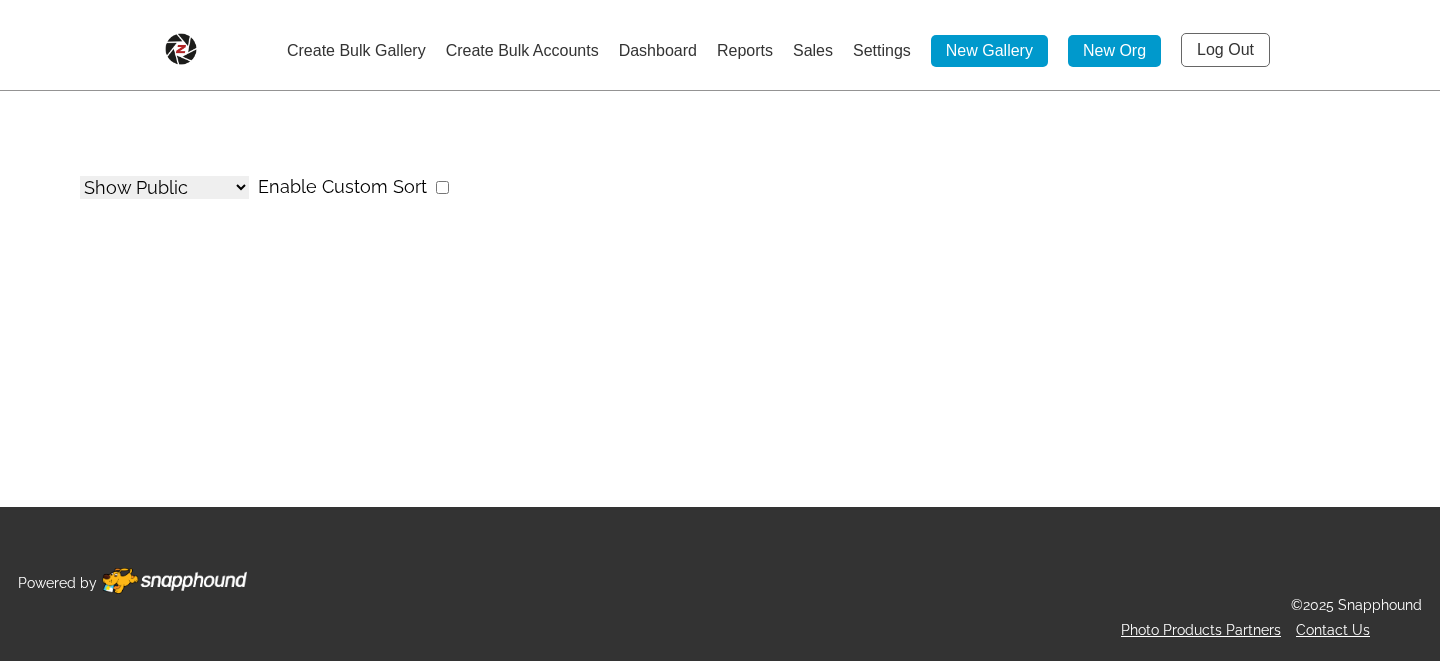 scroll, scrollTop: 0, scrollLeft: 0, axis: both 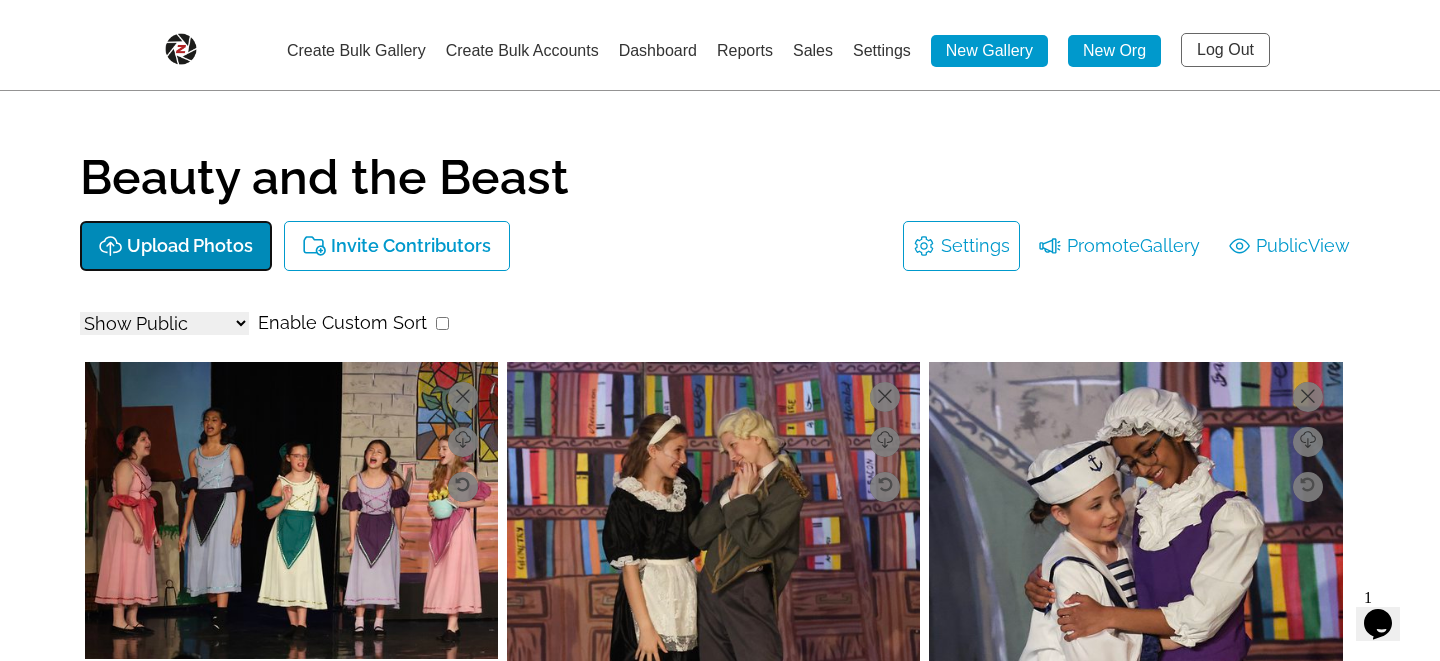 click on "Upload Photos" at bounding box center [190, 246] 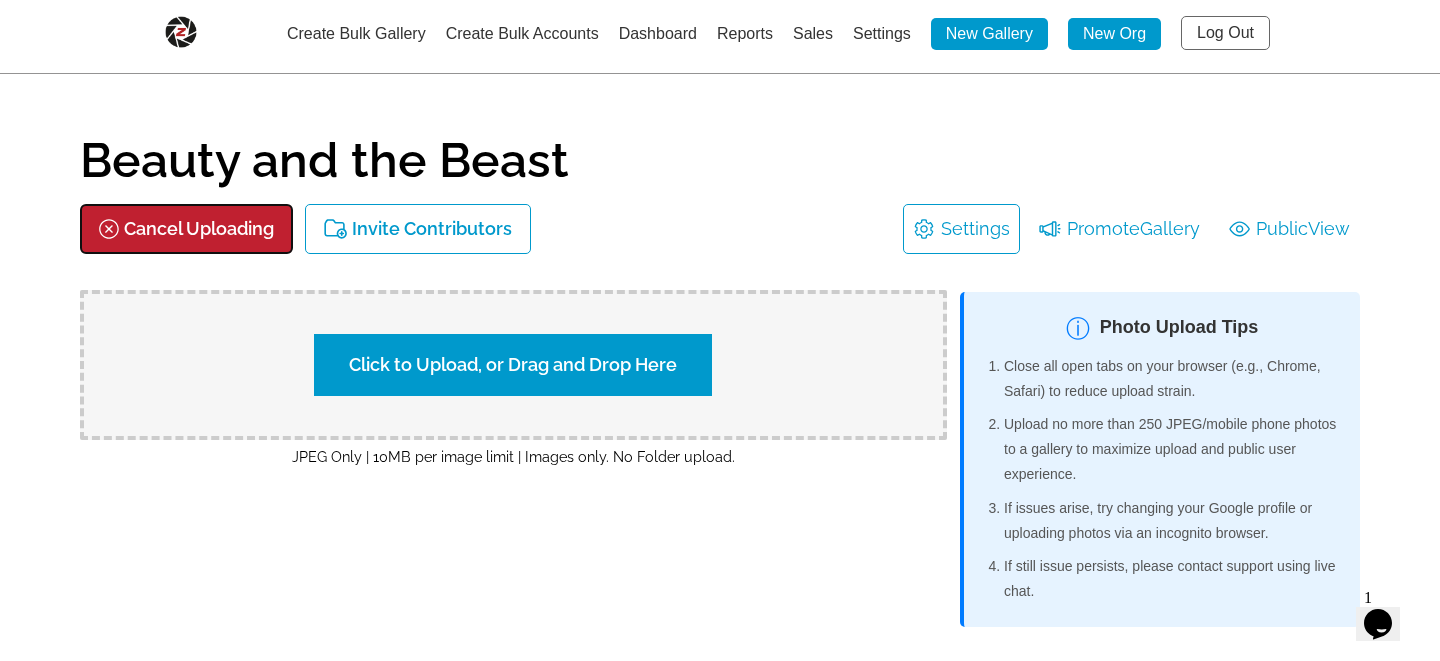 scroll, scrollTop: 16, scrollLeft: 0, axis: vertical 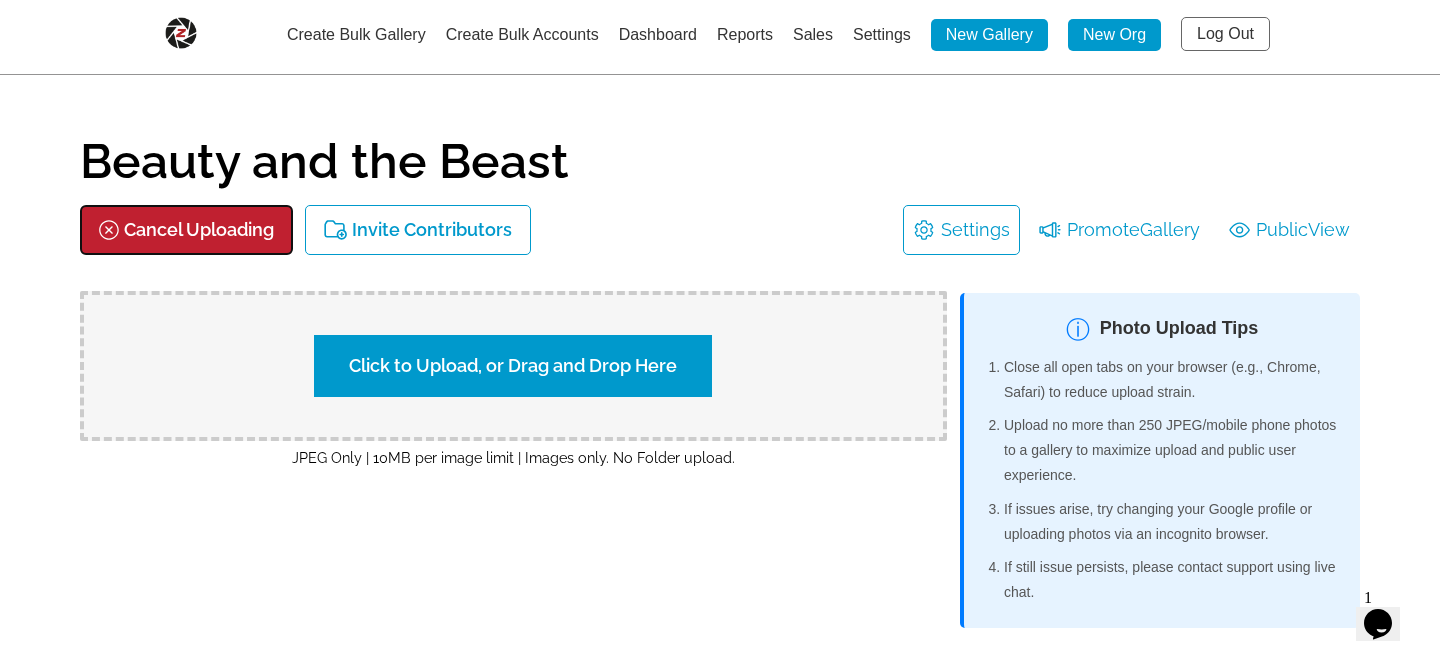 click on "Cancel Uploading" at bounding box center [199, 230] 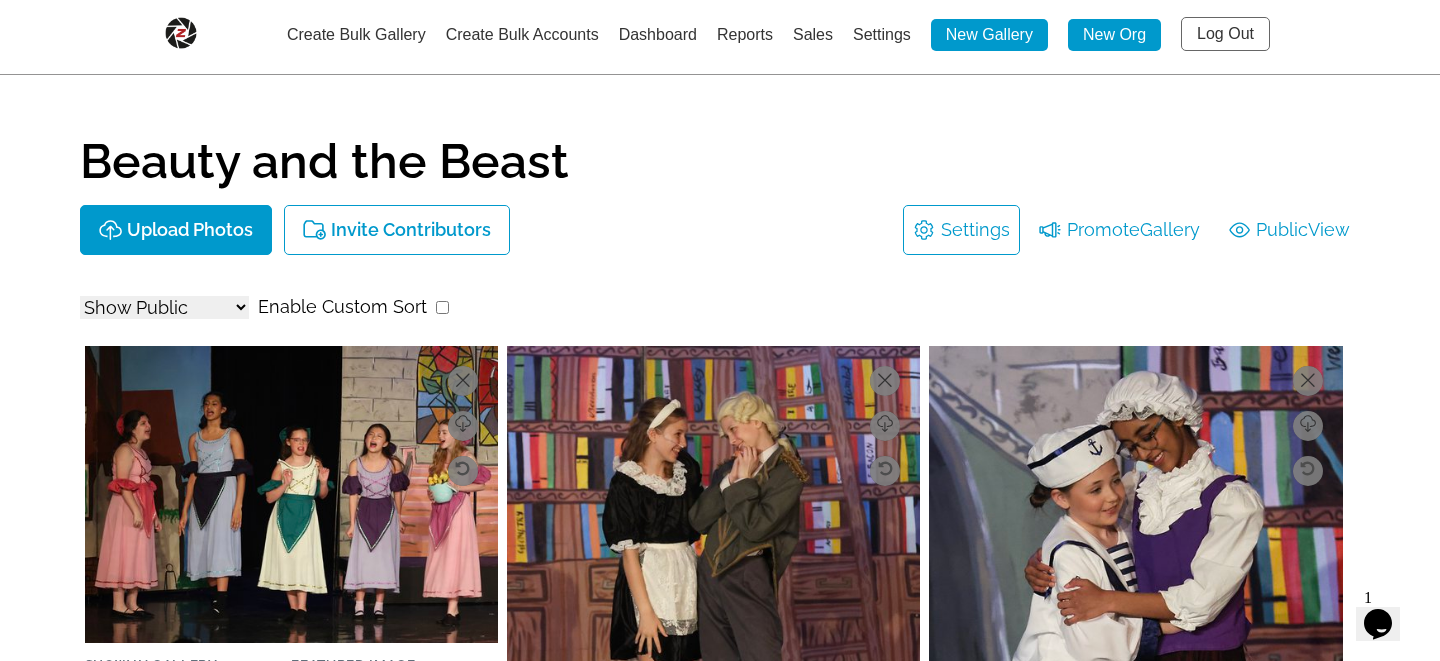 click on "Log Out" at bounding box center [1225, 34] 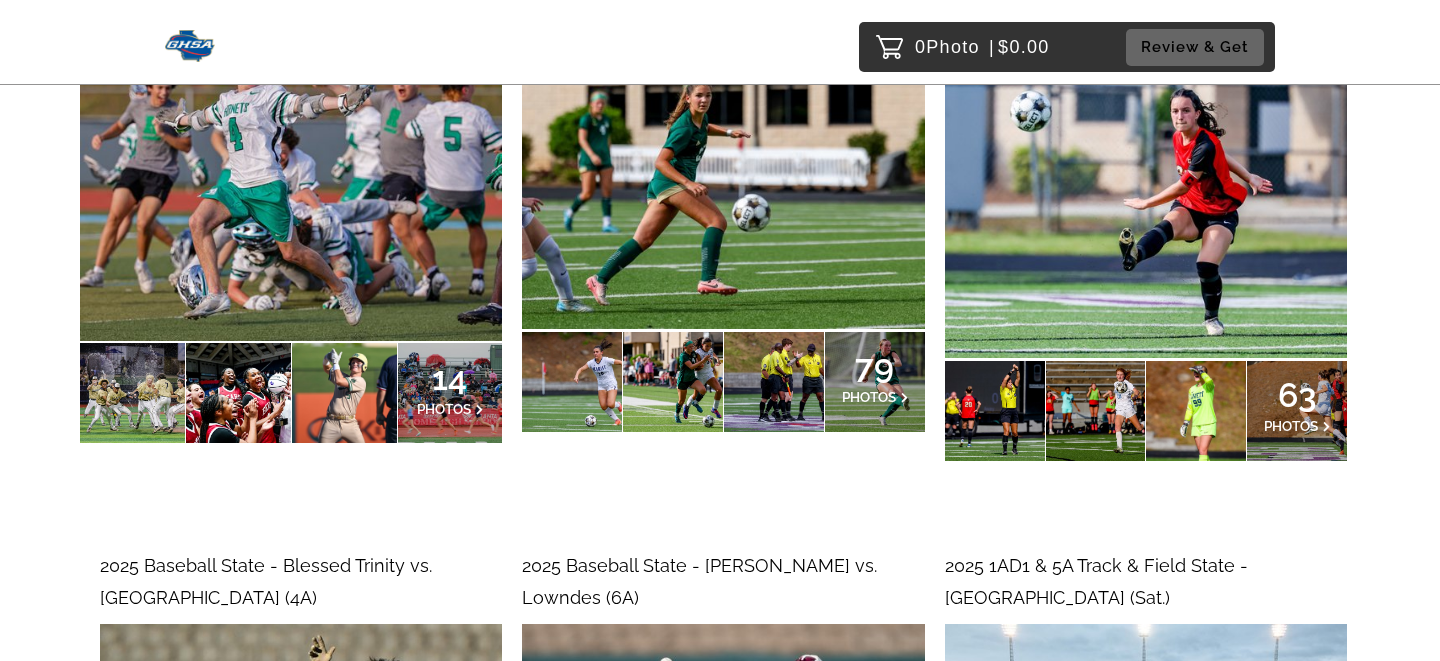 scroll, scrollTop: 462, scrollLeft: 0, axis: vertical 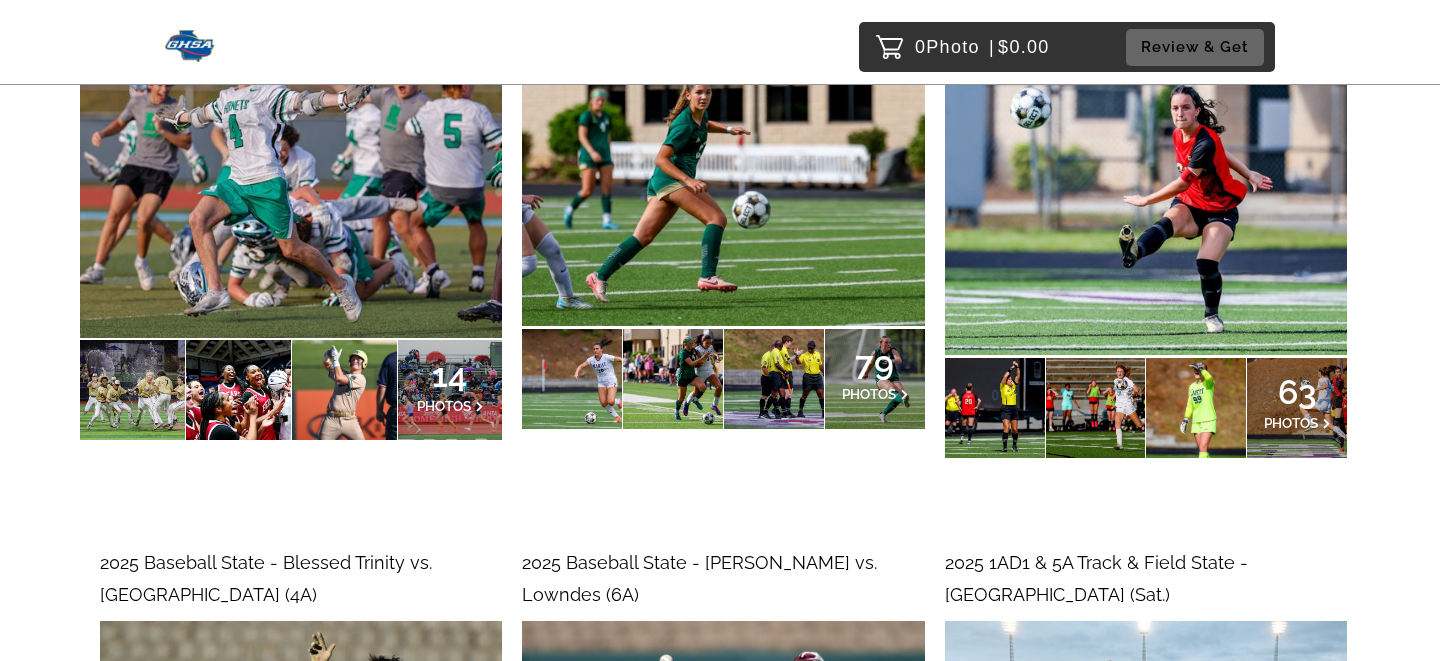 click at bounding box center [291, 182] 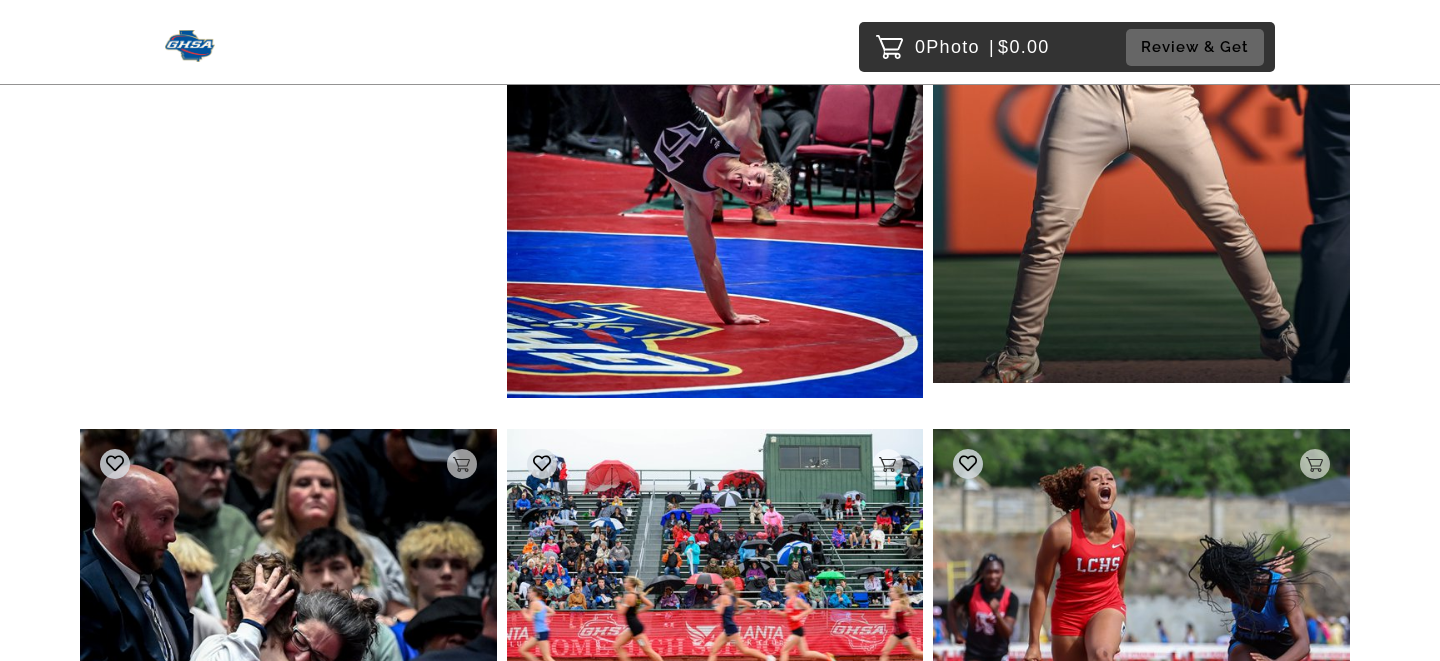 scroll, scrollTop: 0, scrollLeft: 0, axis: both 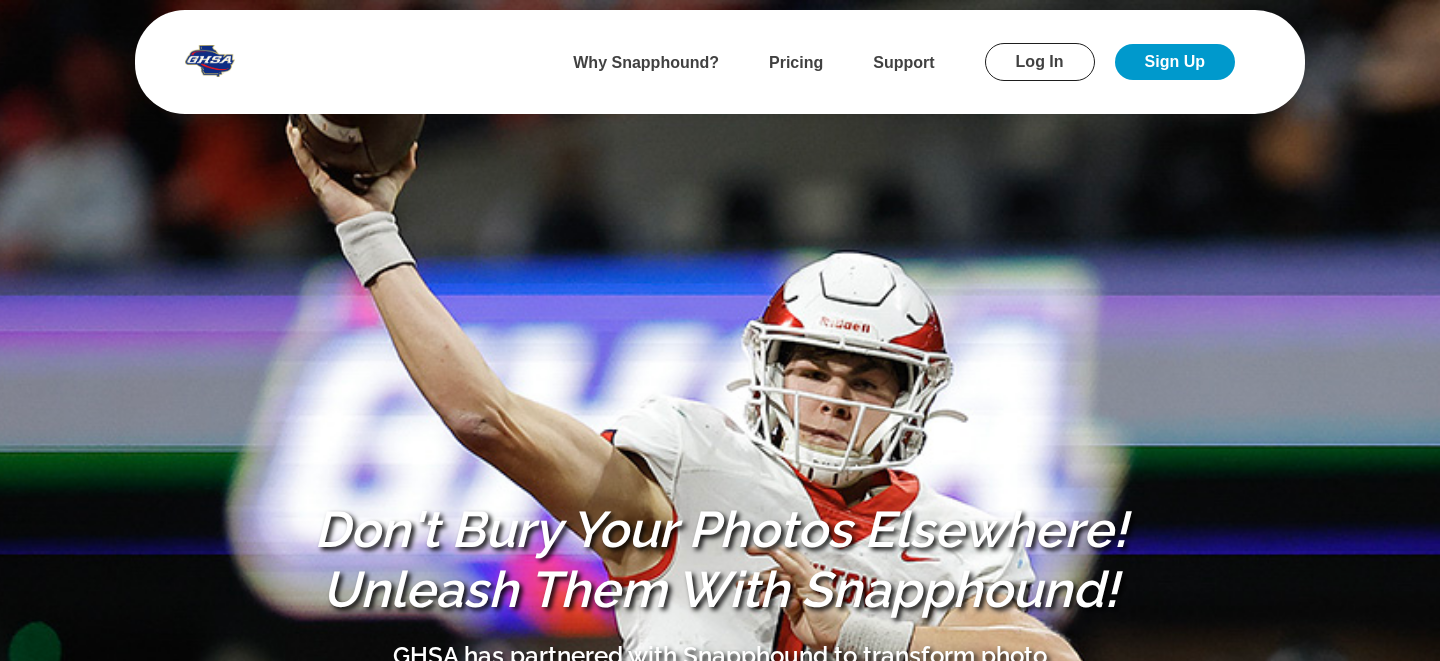 click on "Log In" at bounding box center [1040, 62] 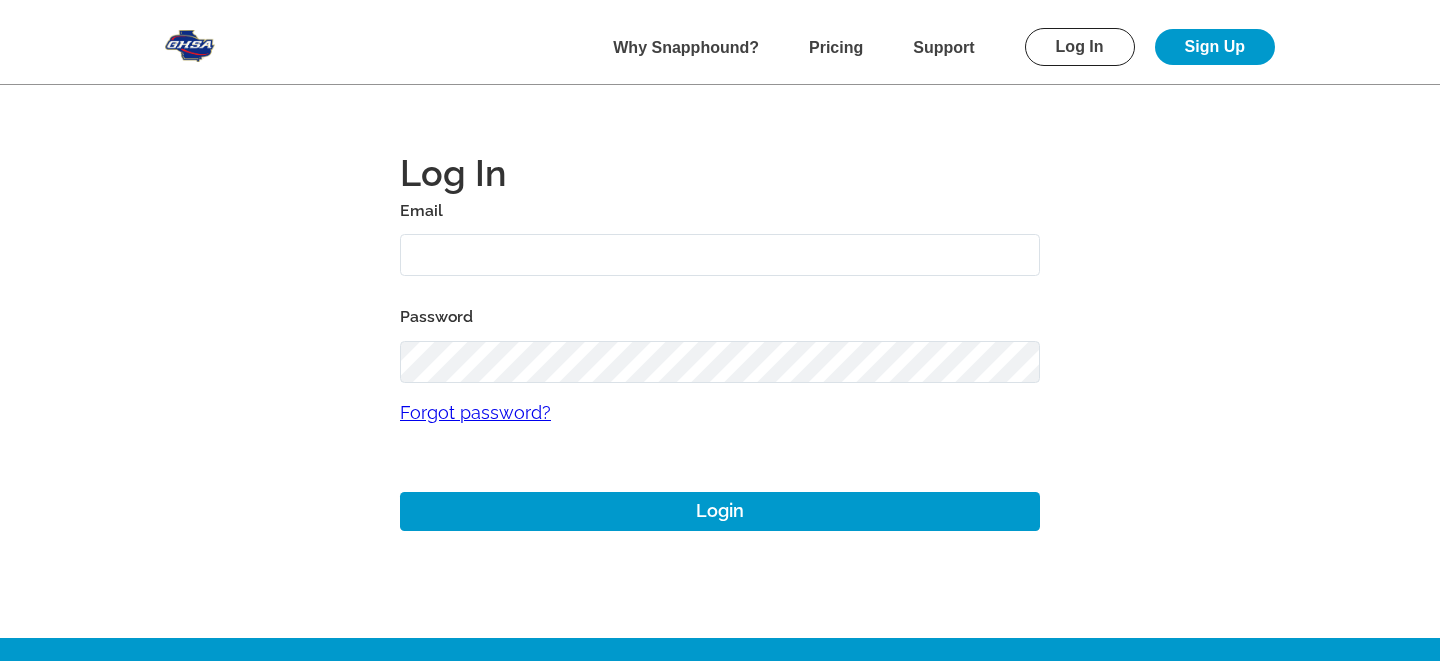 type on "[EMAIL_ADDRESS][DOMAIN_NAME]" 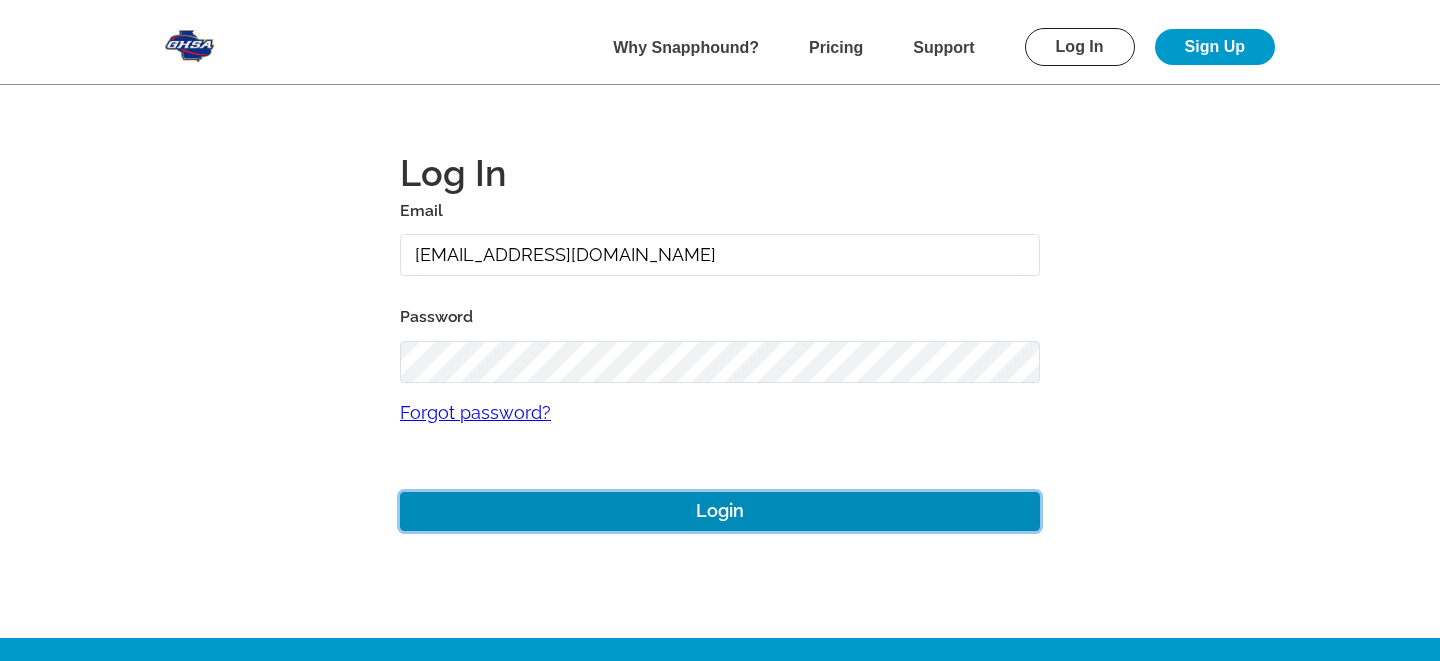 click on "Login" at bounding box center (720, 511) 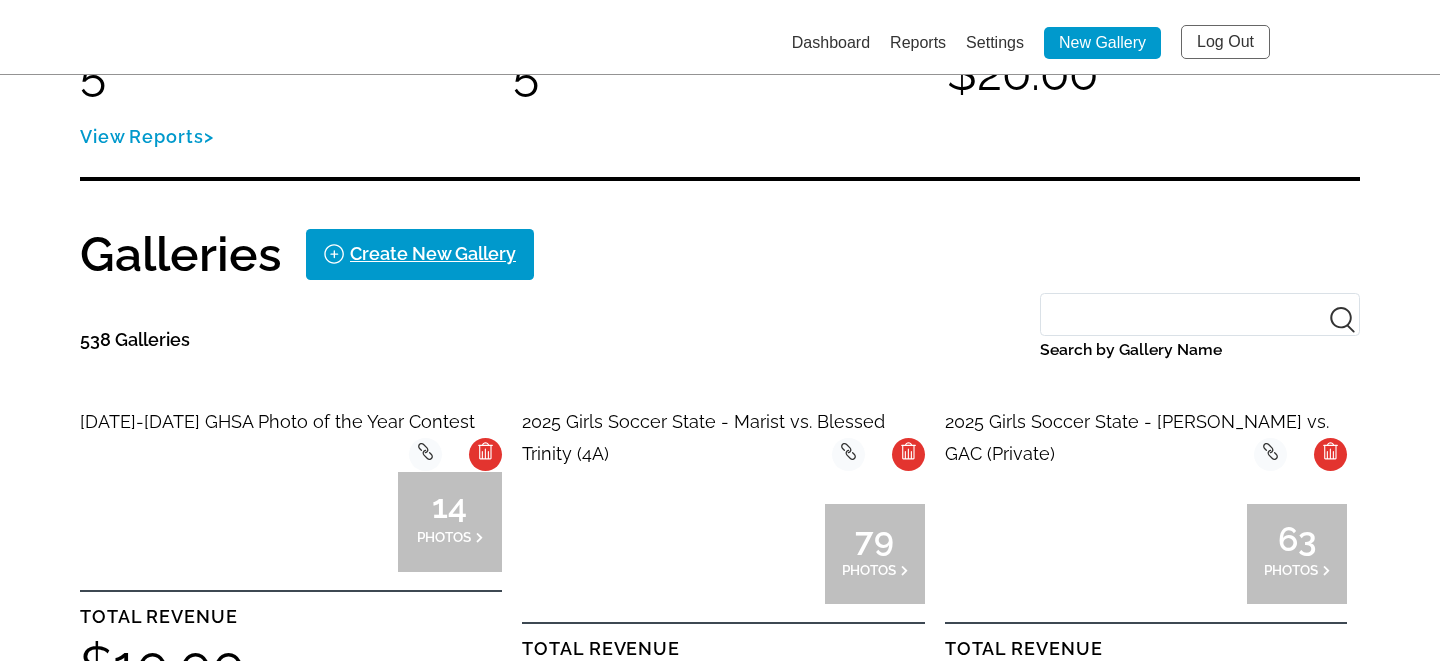 scroll, scrollTop: 0, scrollLeft: 0, axis: both 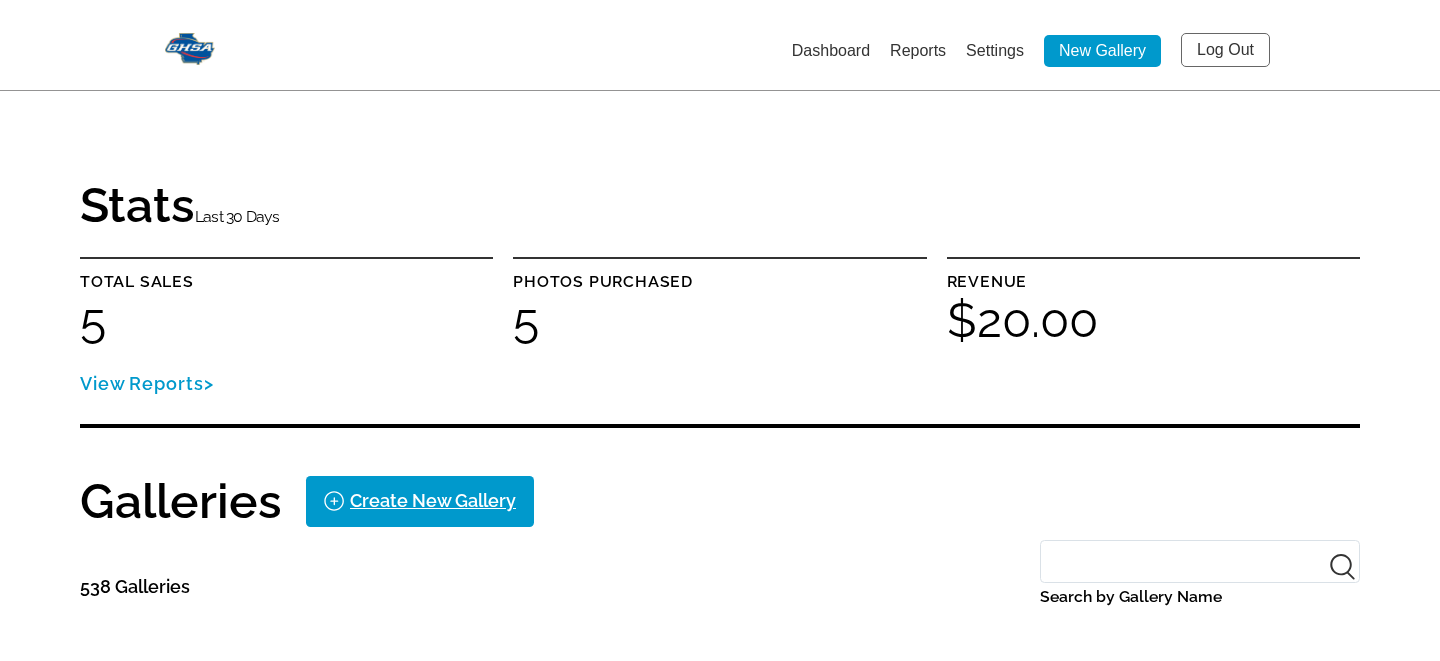 click on "Log Out" at bounding box center (1225, 50) 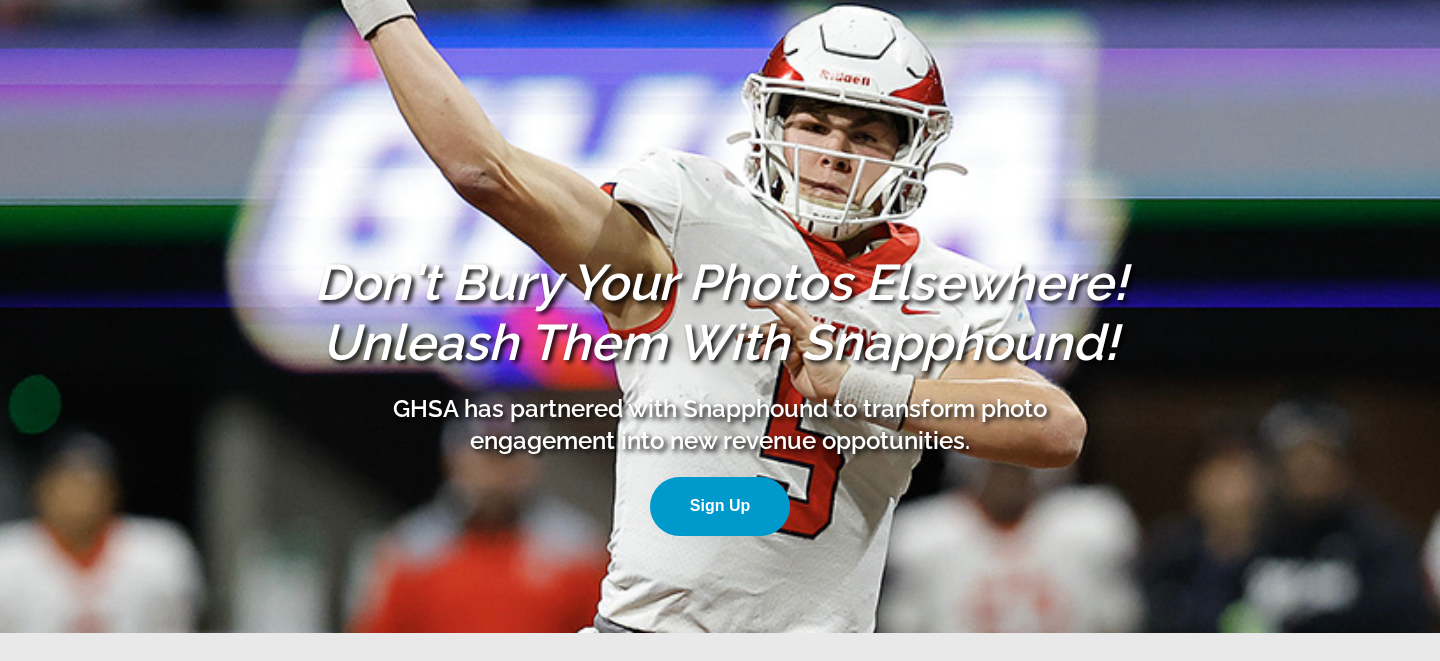 scroll, scrollTop: 0, scrollLeft: 0, axis: both 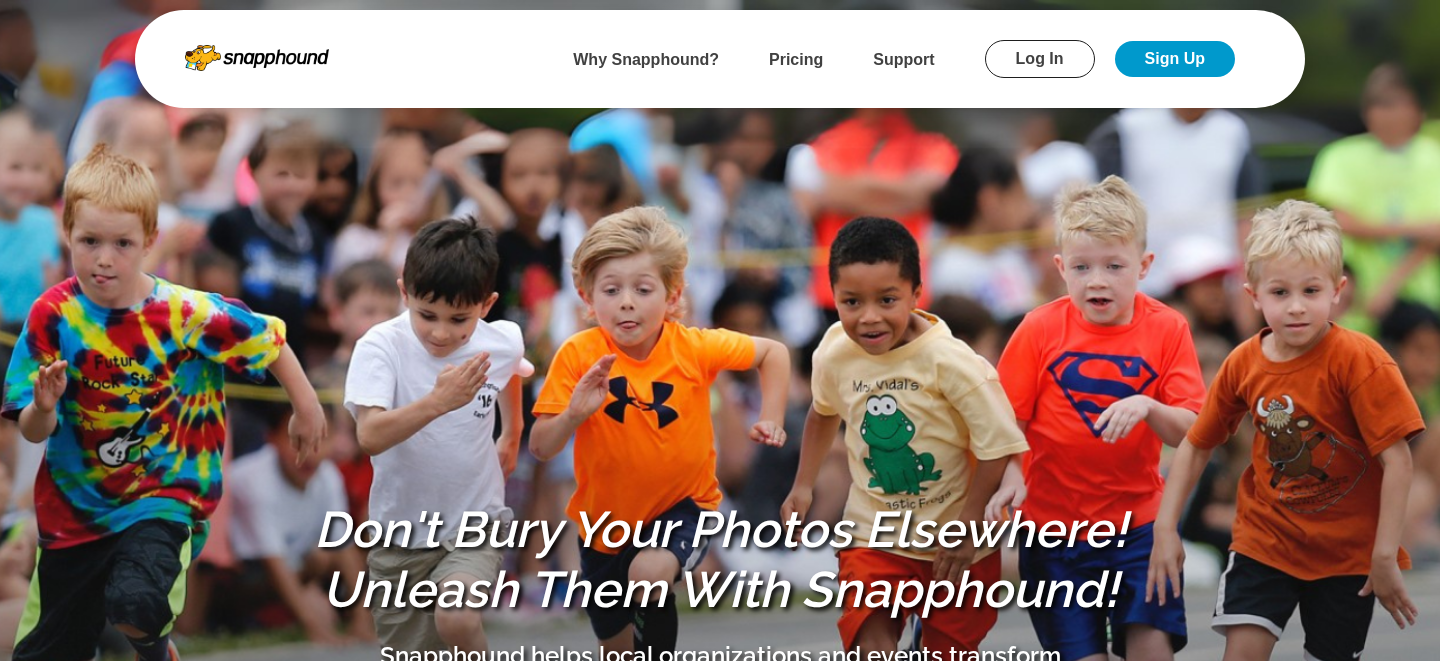 click on "Log In" at bounding box center [1040, 59] 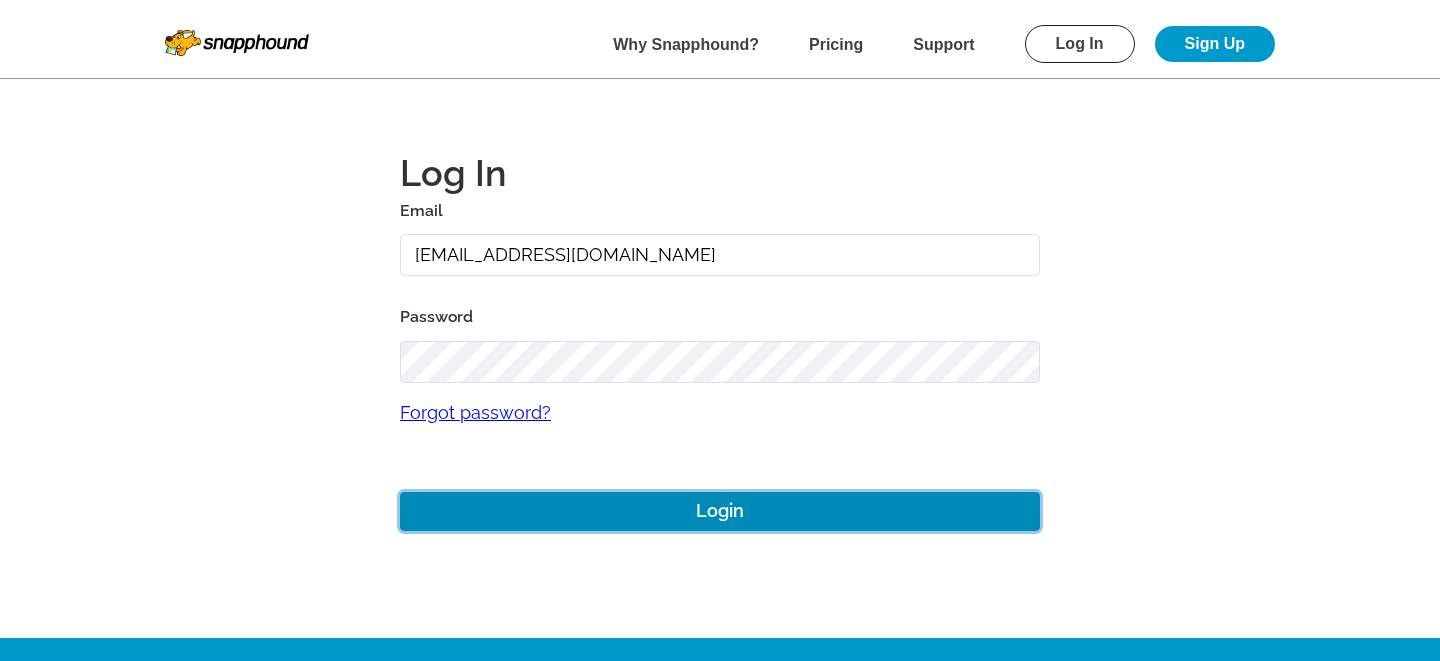 click on "Login" at bounding box center (720, 511) 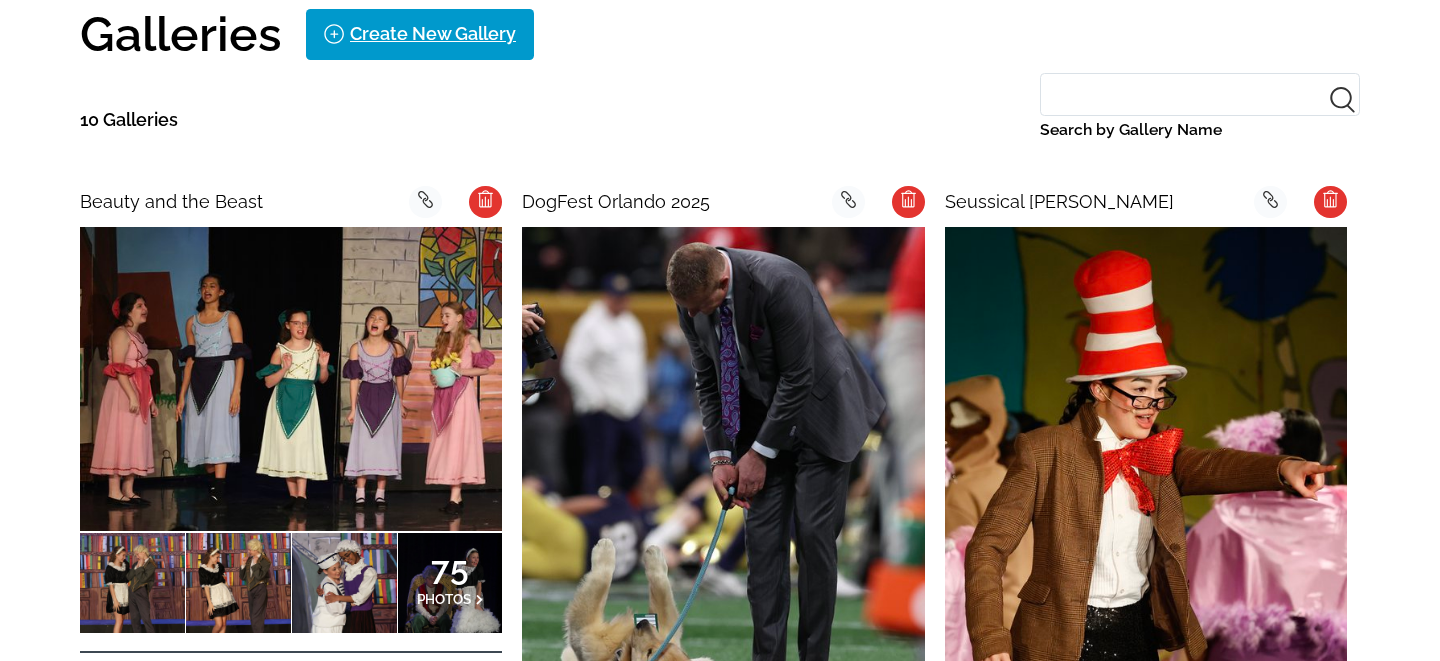 scroll, scrollTop: 487, scrollLeft: 0, axis: vertical 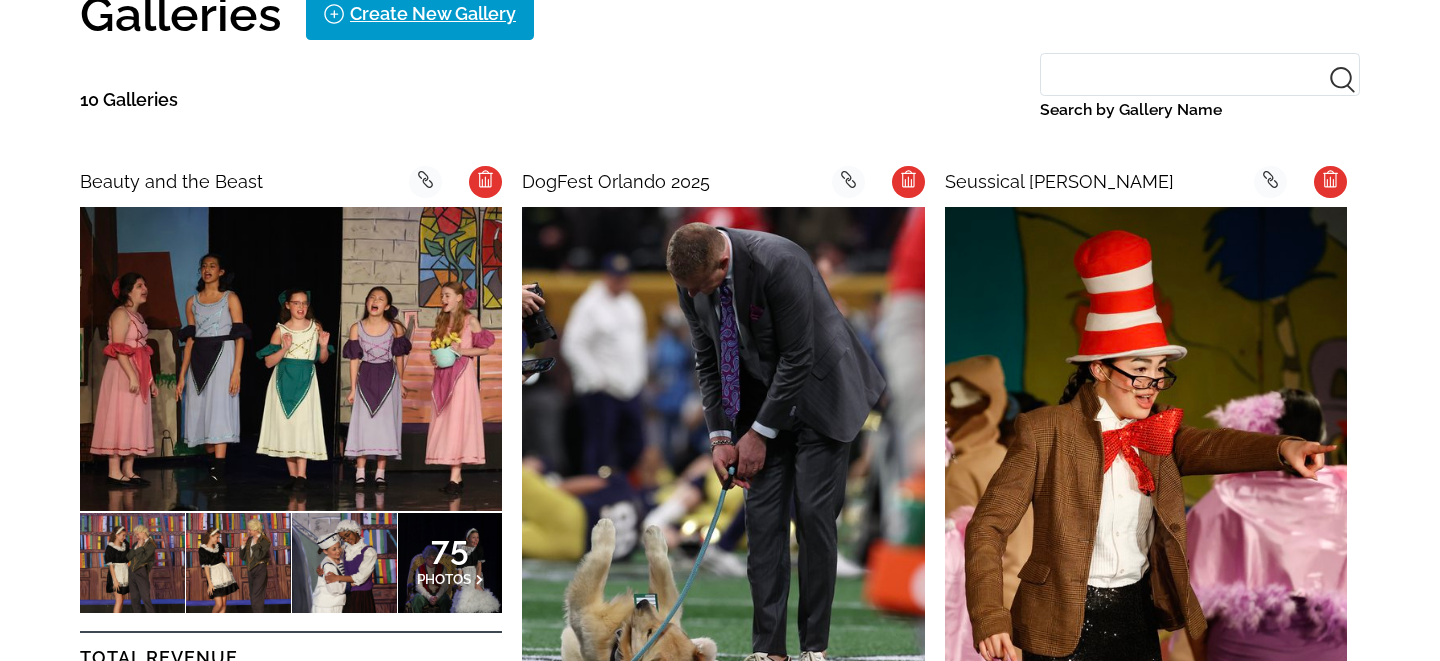 click at bounding box center (291, 358) 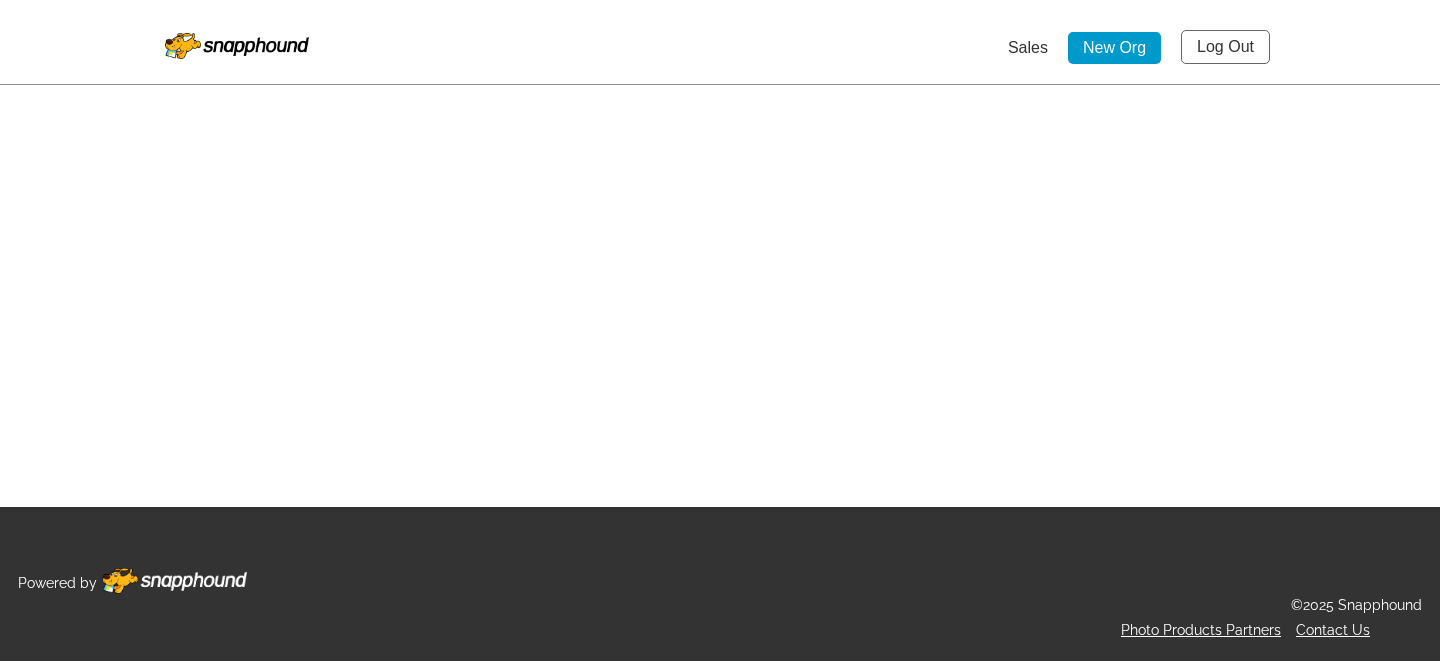scroll, scrollTop: 0, scrollLeft: 0, axis: both 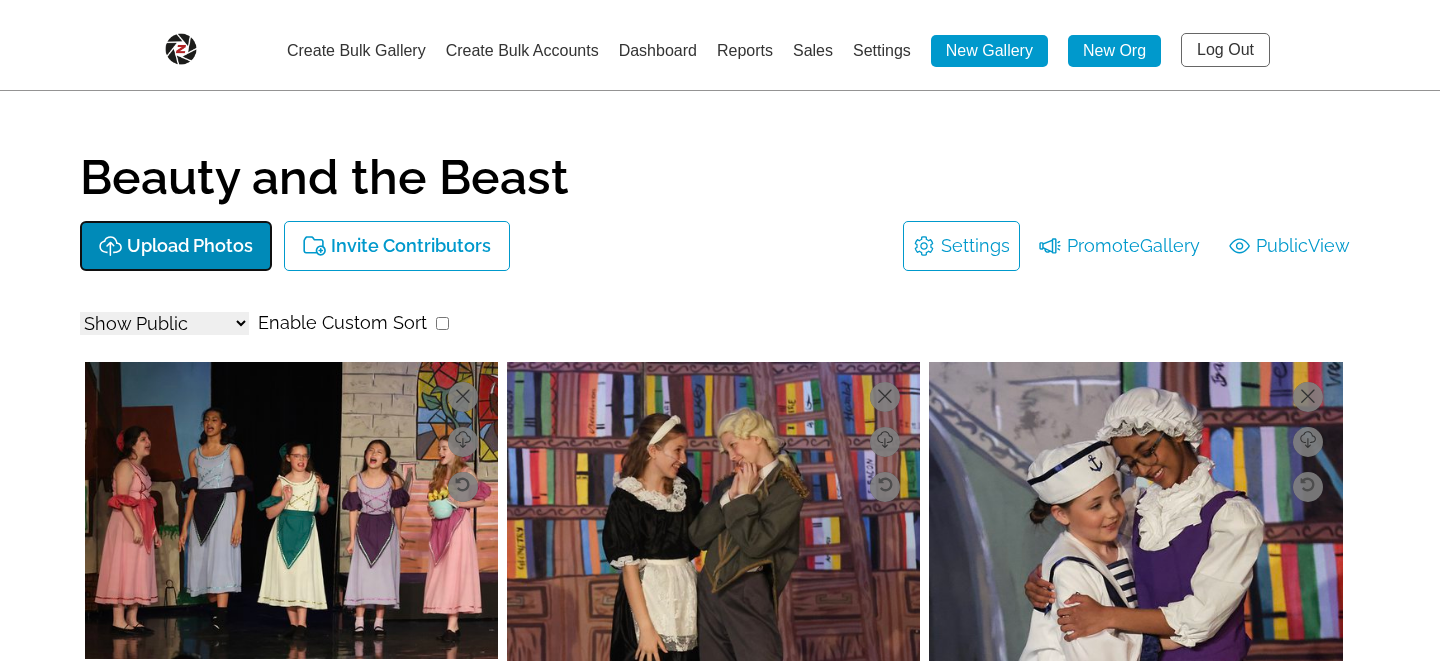 click on "Upload Photos" at bounding box center (190, 246) 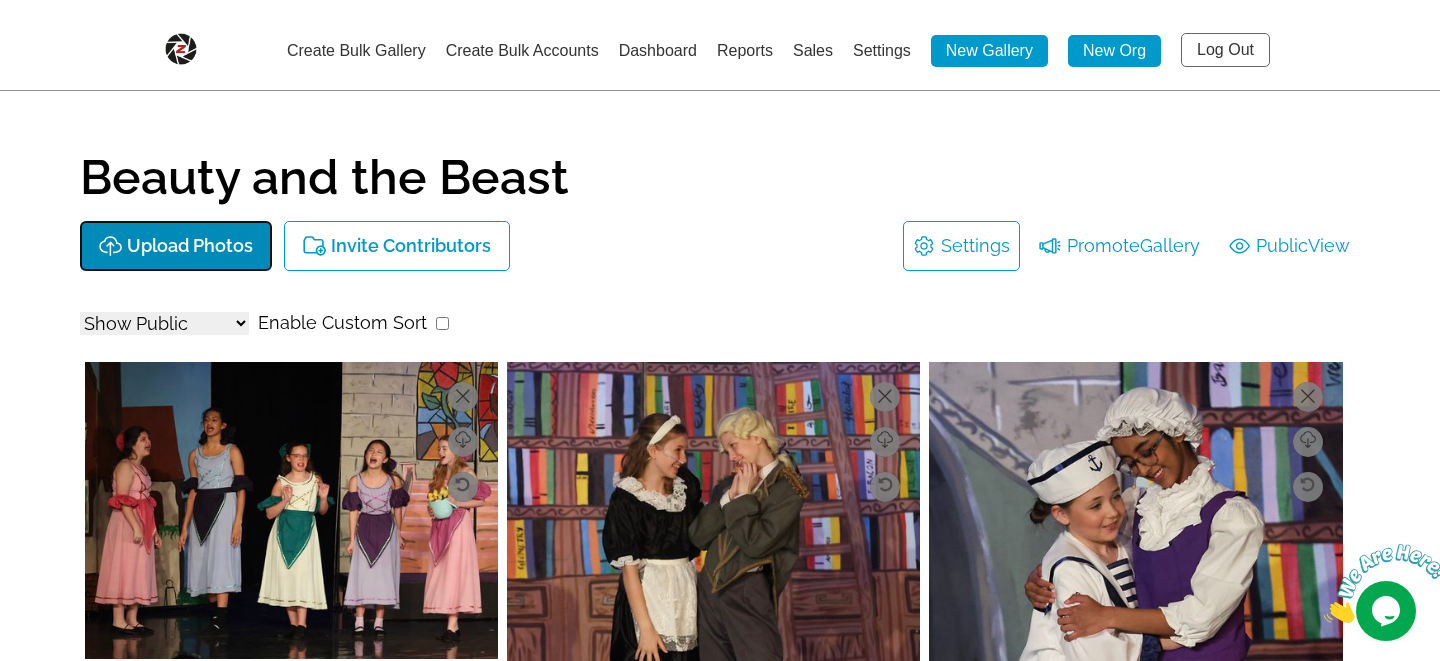 scroll, scrollTop: 0, scrollLeft: 0, axis: both 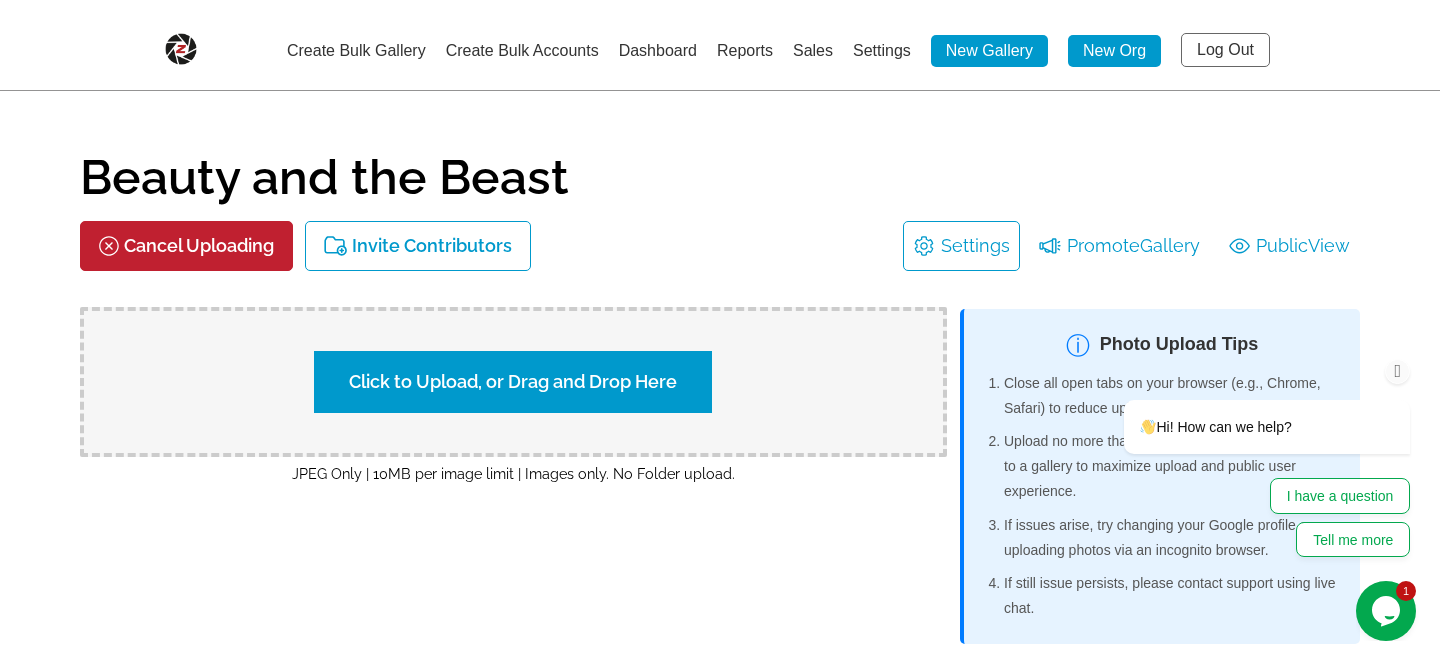 click at bounding box center [1398, 371] 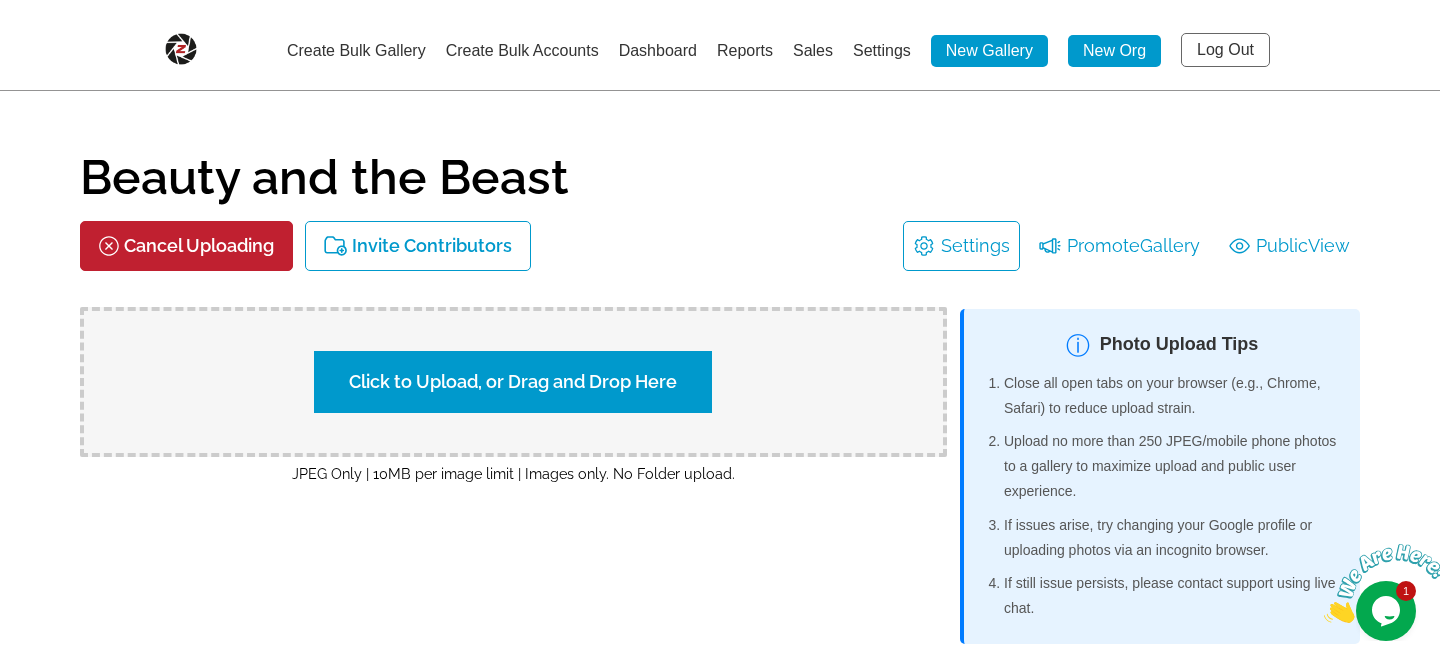 click on "Click to Upload, or Drag and Drop Here" at bounding box center (513, 382) 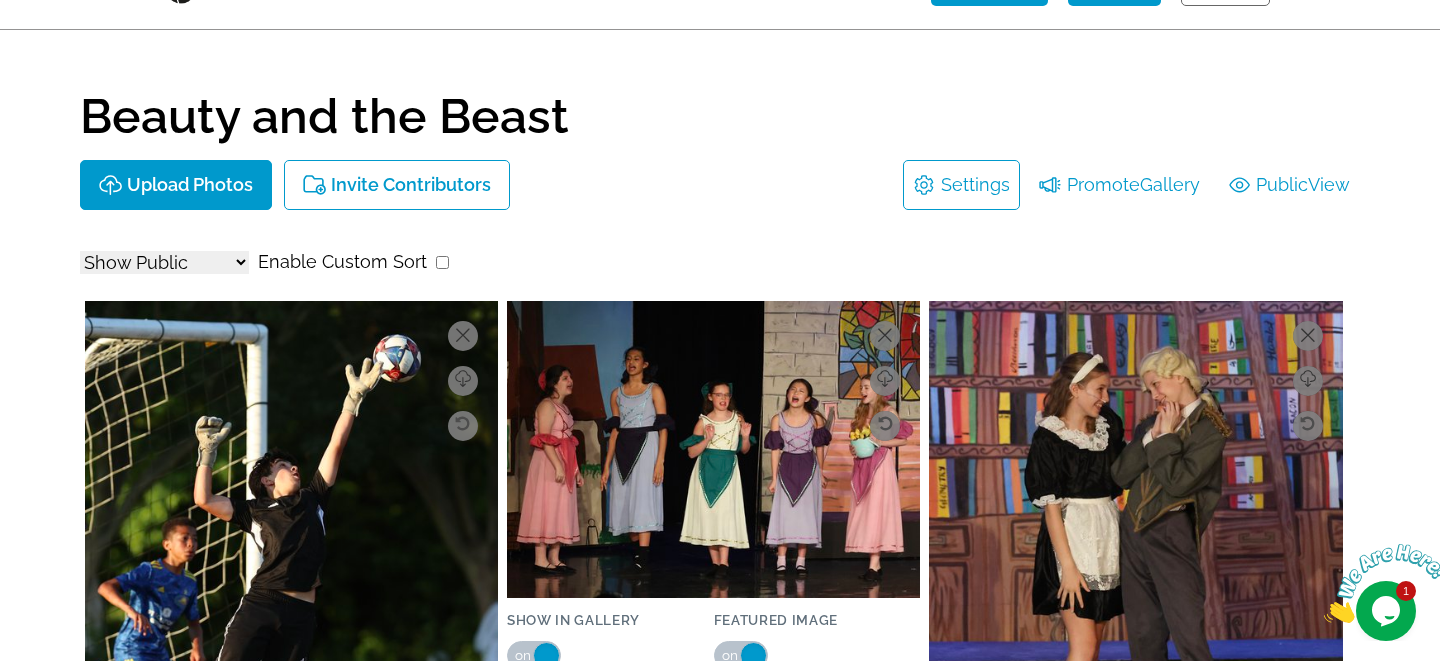 scroll, scrollTop: 31, scrollLeft: 0, axis: vertical 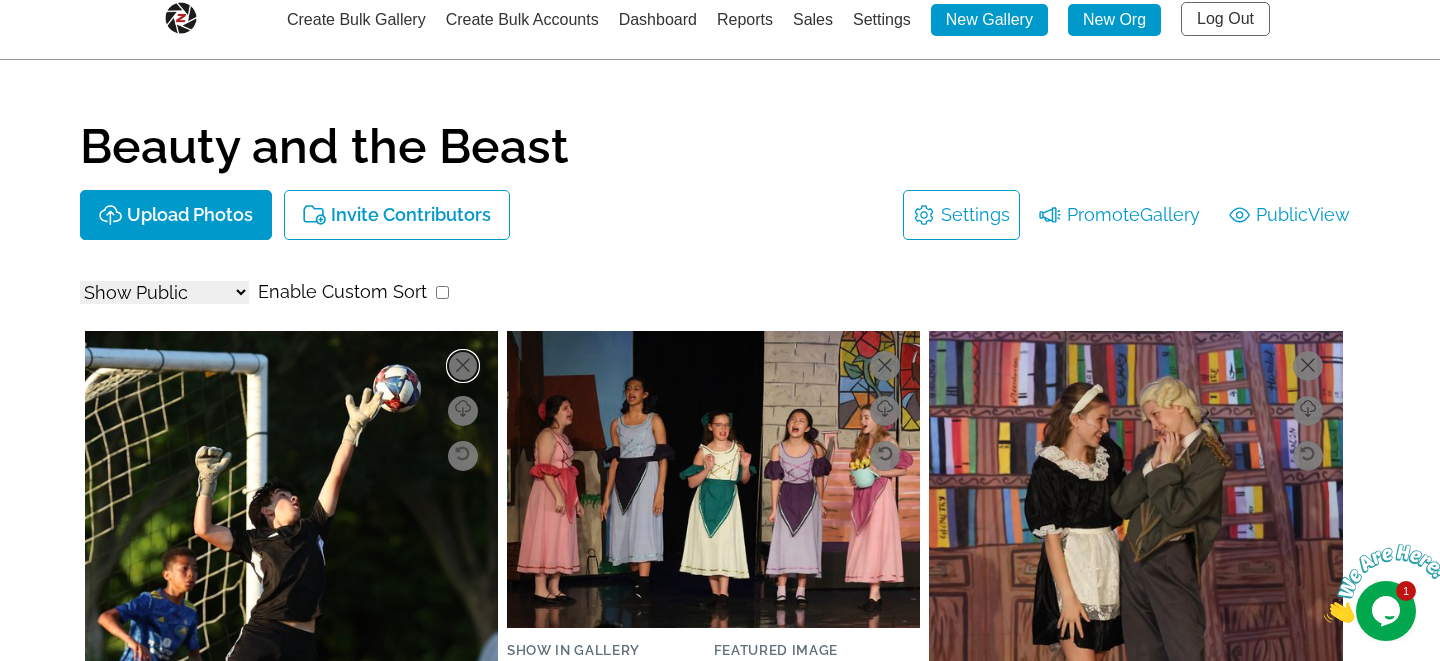 click 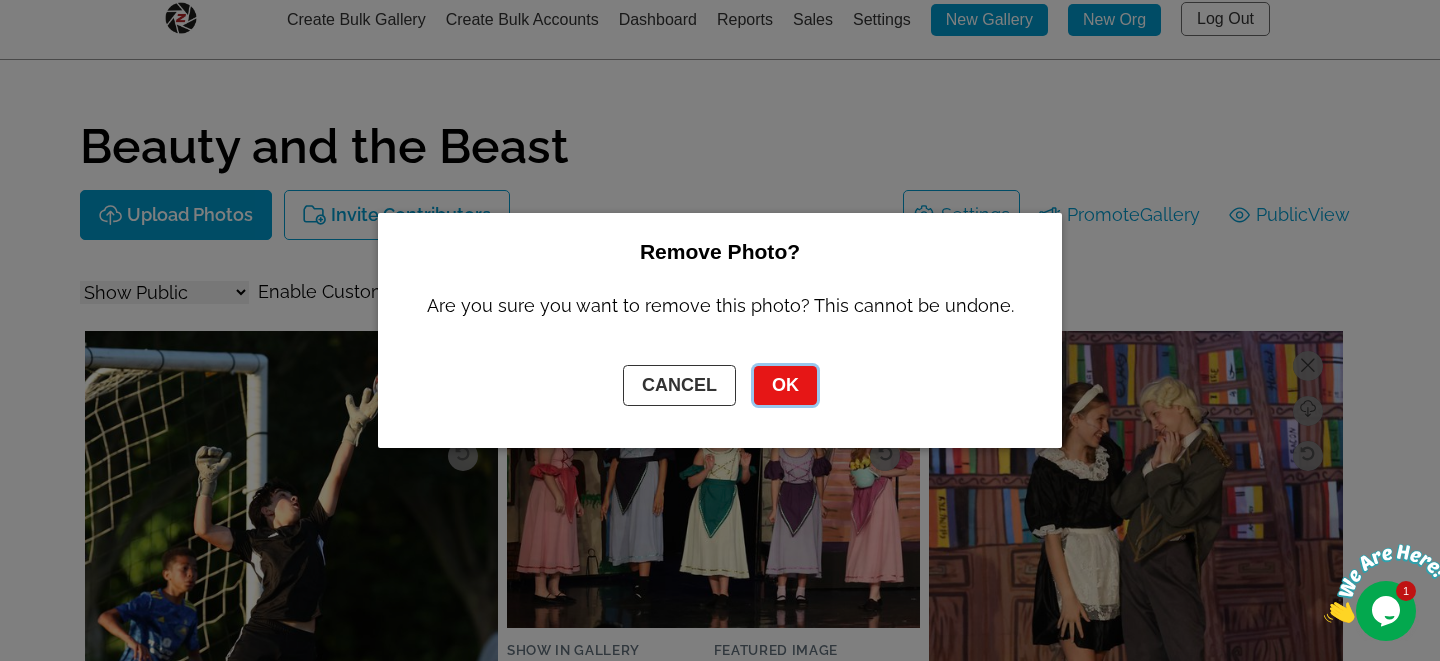 click on "OK" 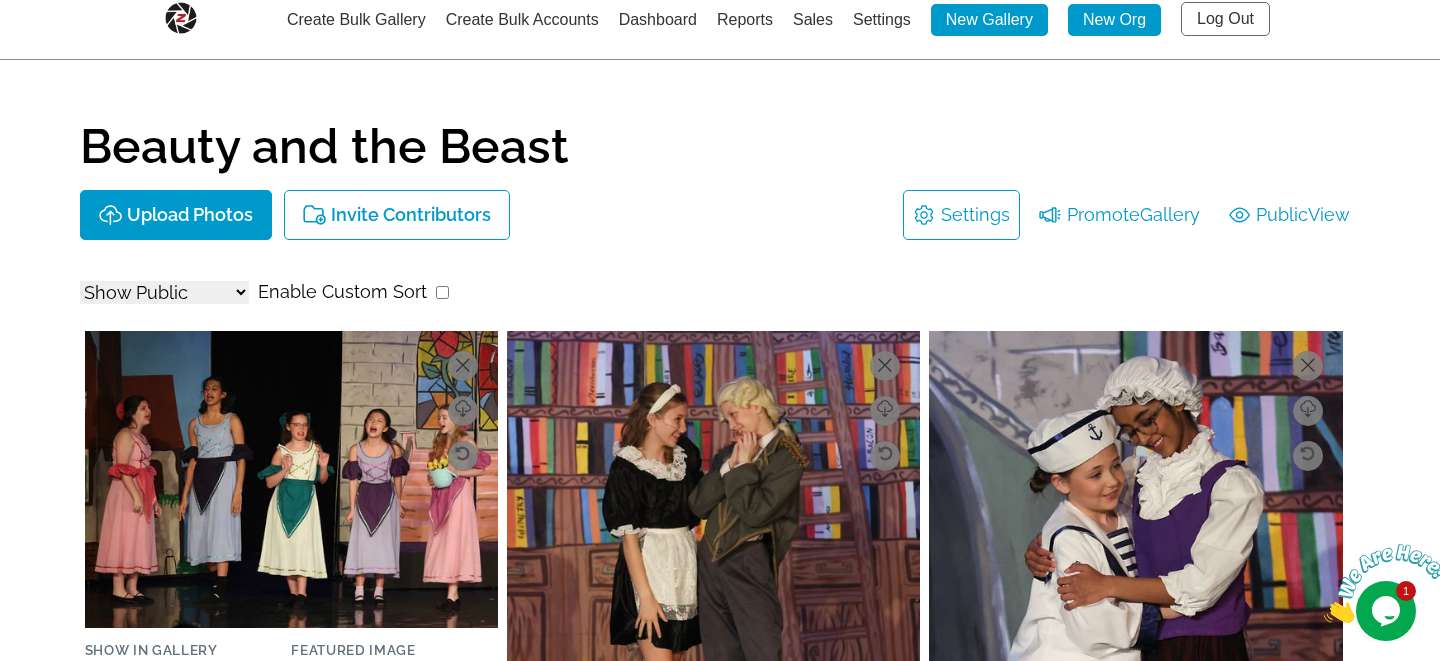 click on "Beauty and the Beast Upload Photos Invite Contributors Settings  Promote  Gallery  Public  View Show All Show Public Show Non-Public Enable Custom Sort Download Delete Rotate Updating Info...  Show in Gallery  on off  Featured Image  on off  Likes  0  Keywords  Download Delete Rotate Updating Info...  Show in Gallery  on off  Featured Image  on off  Likes  0  Keywords  Download Delete Rotate Updating Info...  Show in Gallery  on off  Featured Image  on off  Likes  0  Keywords  Download Delete Rotate Updating Info...  Show in Gallery  on off  Featured Image  on off  Likes  0  Keywords  Download Delete Rotate Updating Info...  Show in Gallery  on off  Featured Image  on off  Likes  0  Keywords  Download Delete Rotate Updating Info...  Show in Gallery  on off  Featured Image  on off  Likes  0  Keywords  Download Delete Rotate Updating Info...  Show in Gallery  on off  Featured Image  on off  Likes  0  Keywords  Download Delete Rotate Updating Info...  Show in Gallery  on off  Featured Image  on off  Likes  0 0" at bounding box center [720, 7615] 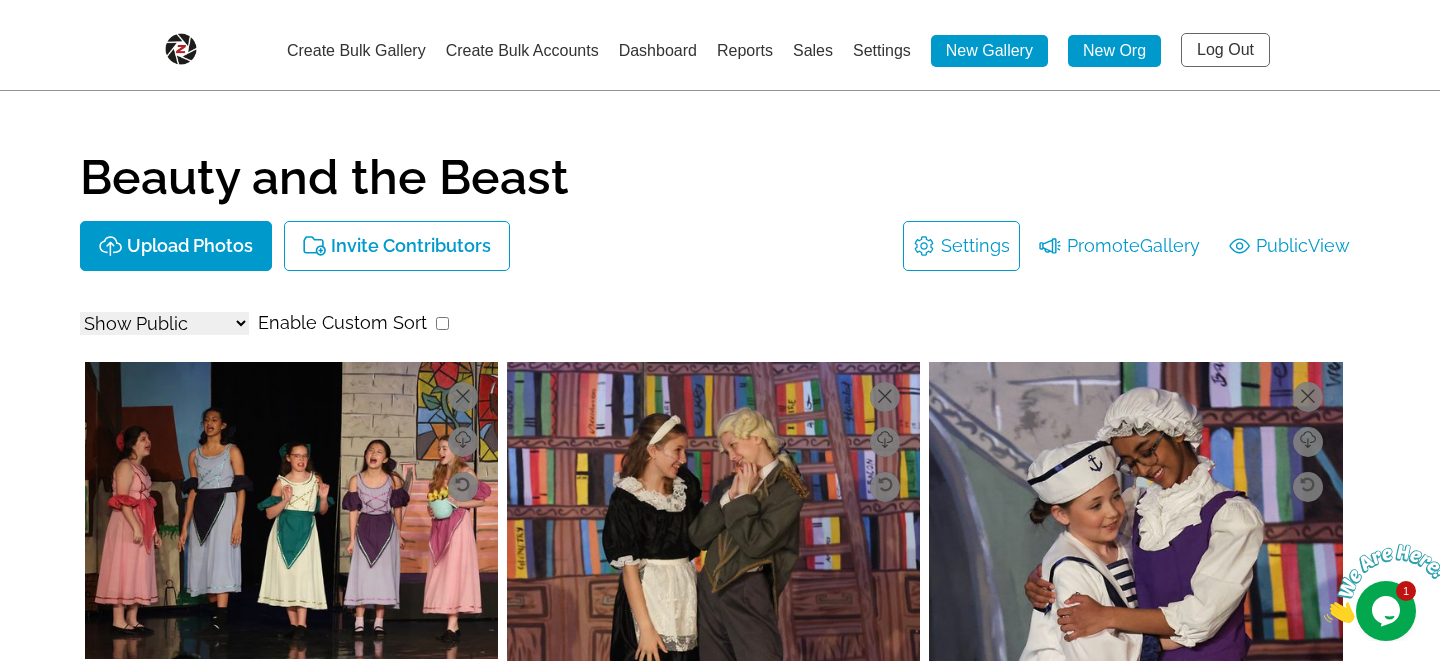 click on "Log Out" at bounding box center [1225, 50] 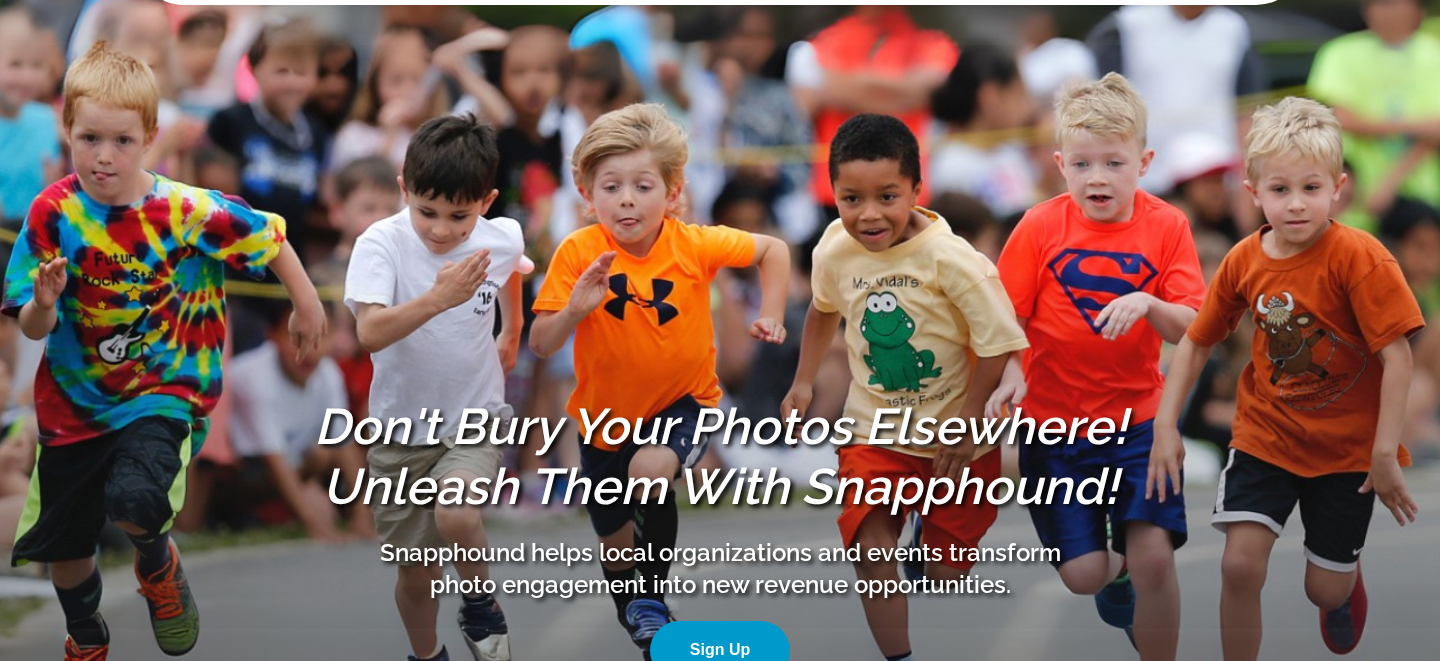 scroll, scrollTop: 0, scrollLeft: 0, axis: both 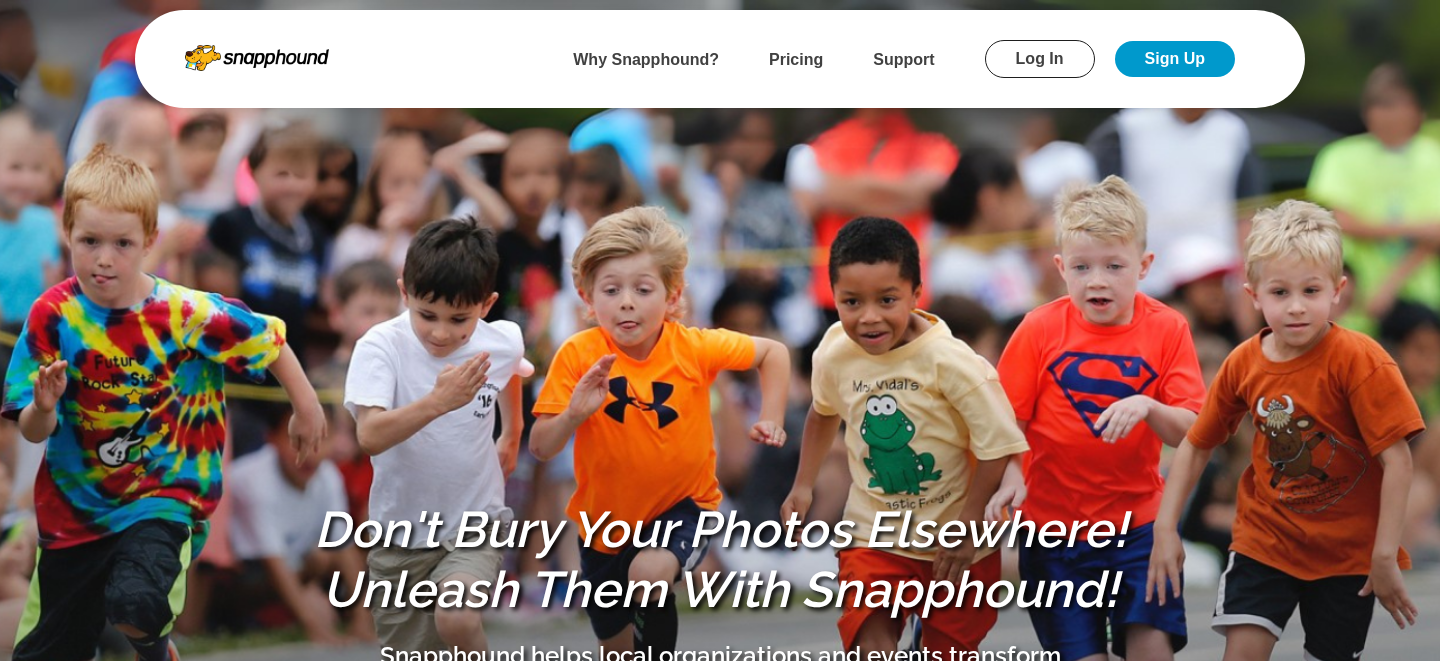 click on "Log In" at bounding box center [1040, 59] 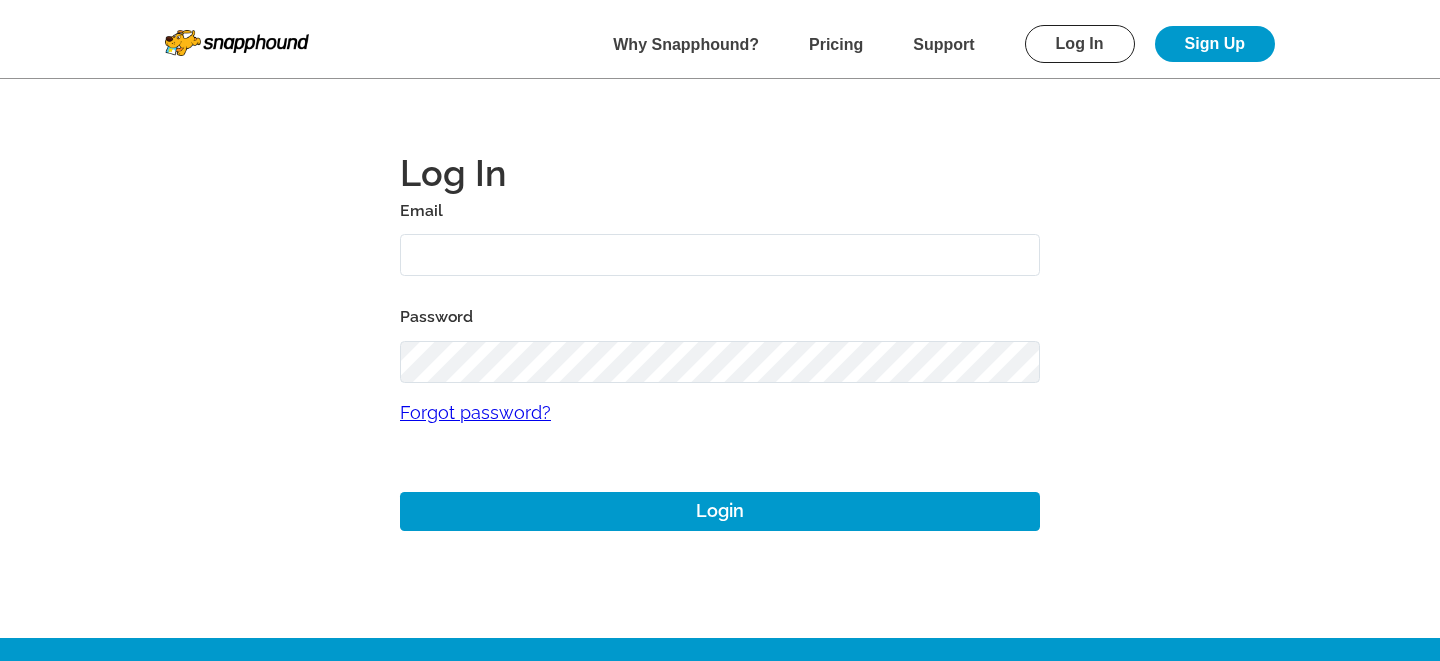 type on "[EMAIL_ADDRESS][DOMAIN_NAME]" 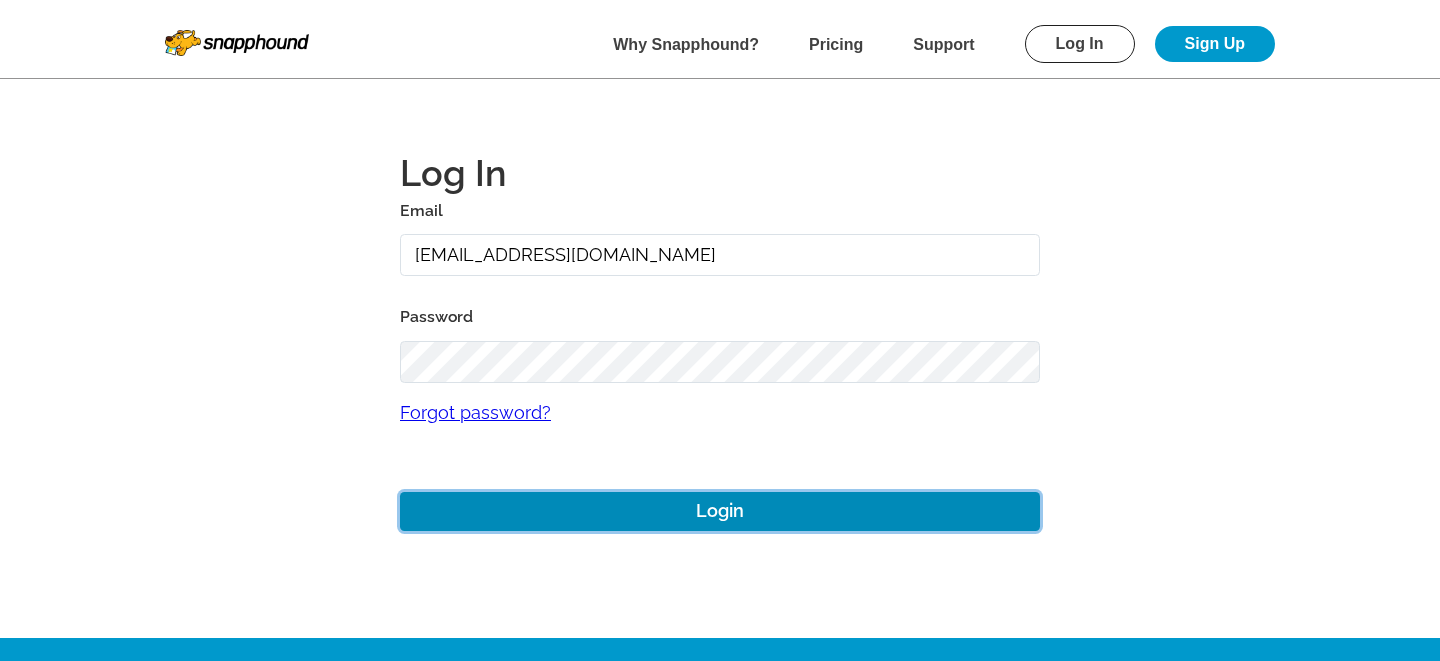 click on "Login" at bounding box center (720, 511) 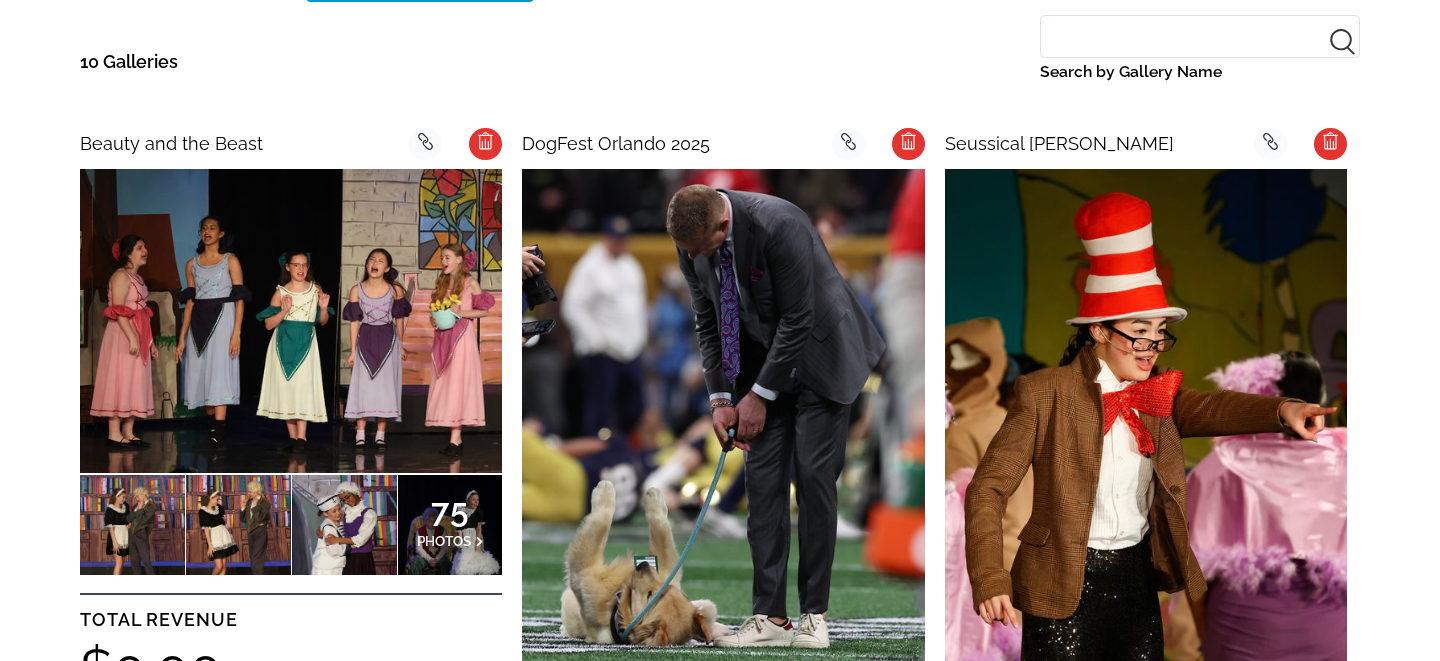 scroll, scrollTop: 0, scrollLeft: 0, axis: both 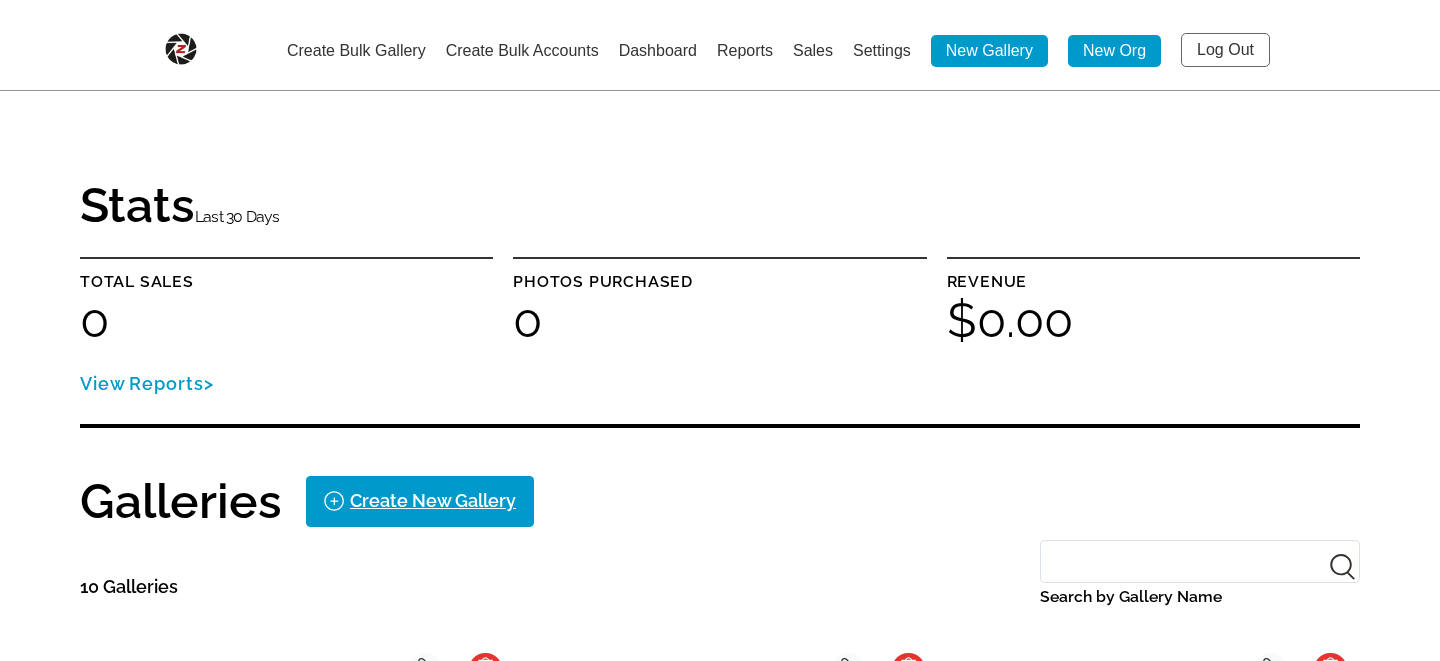 click on "Log Out" at bounding box center [1225, 50] 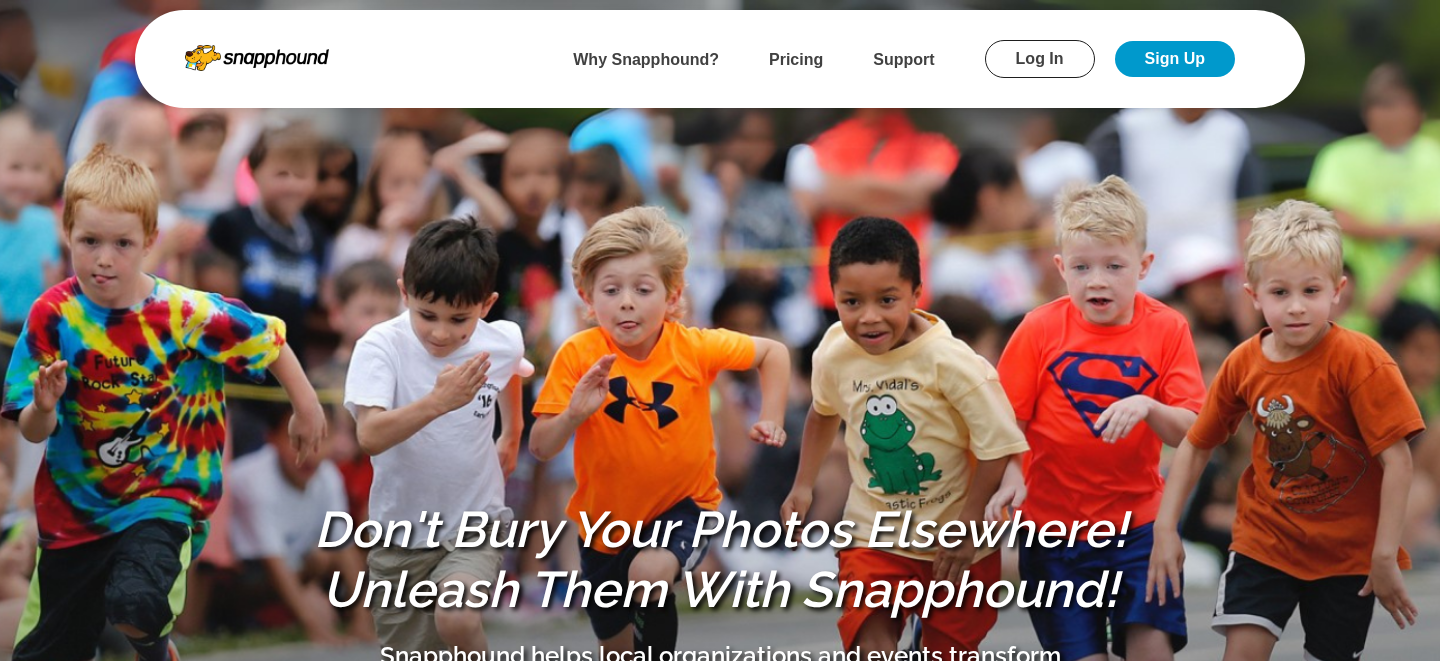 click on "Log In" at bounding box center (1040, 59) 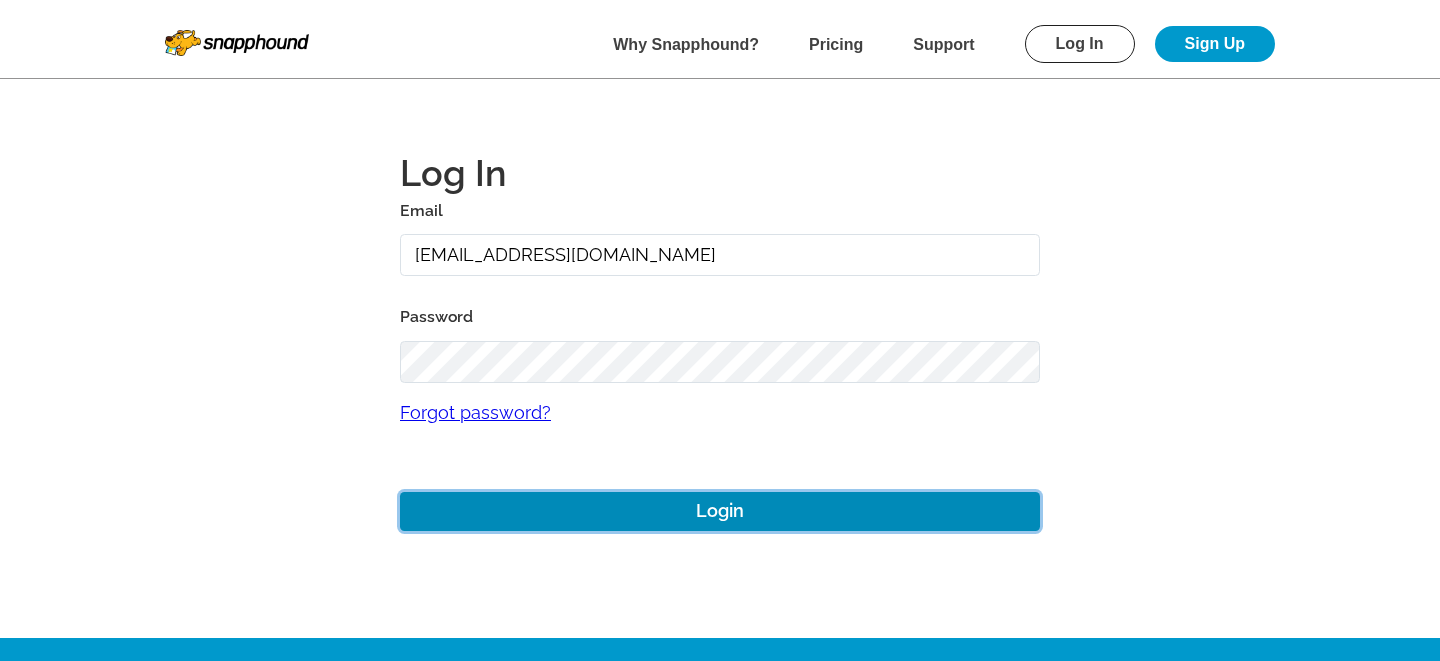 click on "Login" at bounding box center [720, 511] 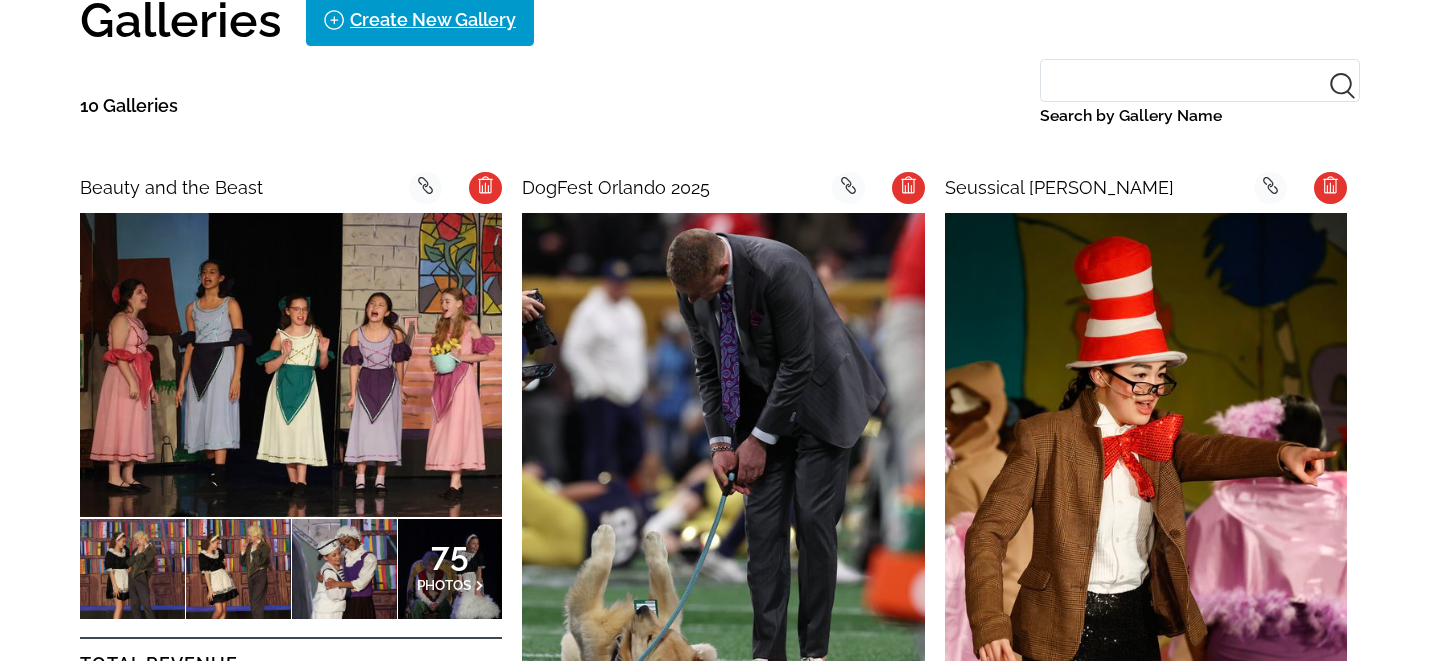 scroll, scrollTop: 0, scrollLeft: 0, axis: both 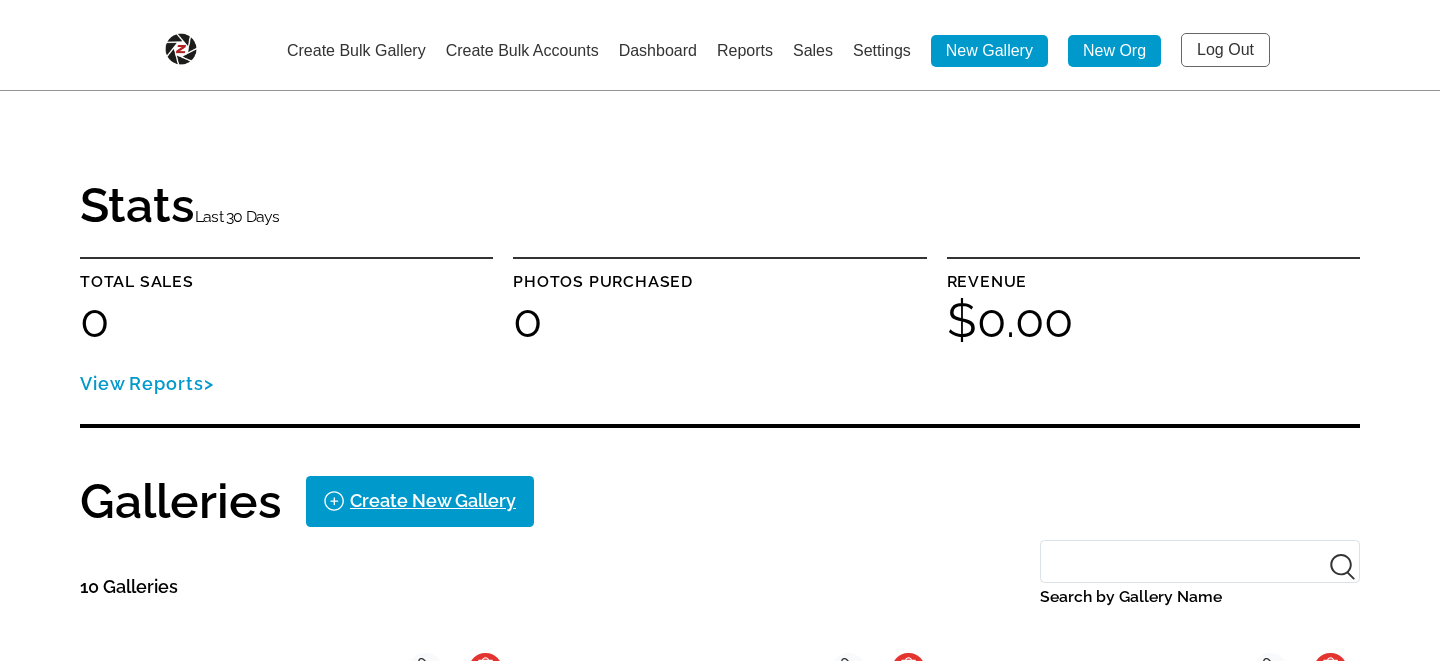 click on "Log Out" at bounding box center (1225, 50) 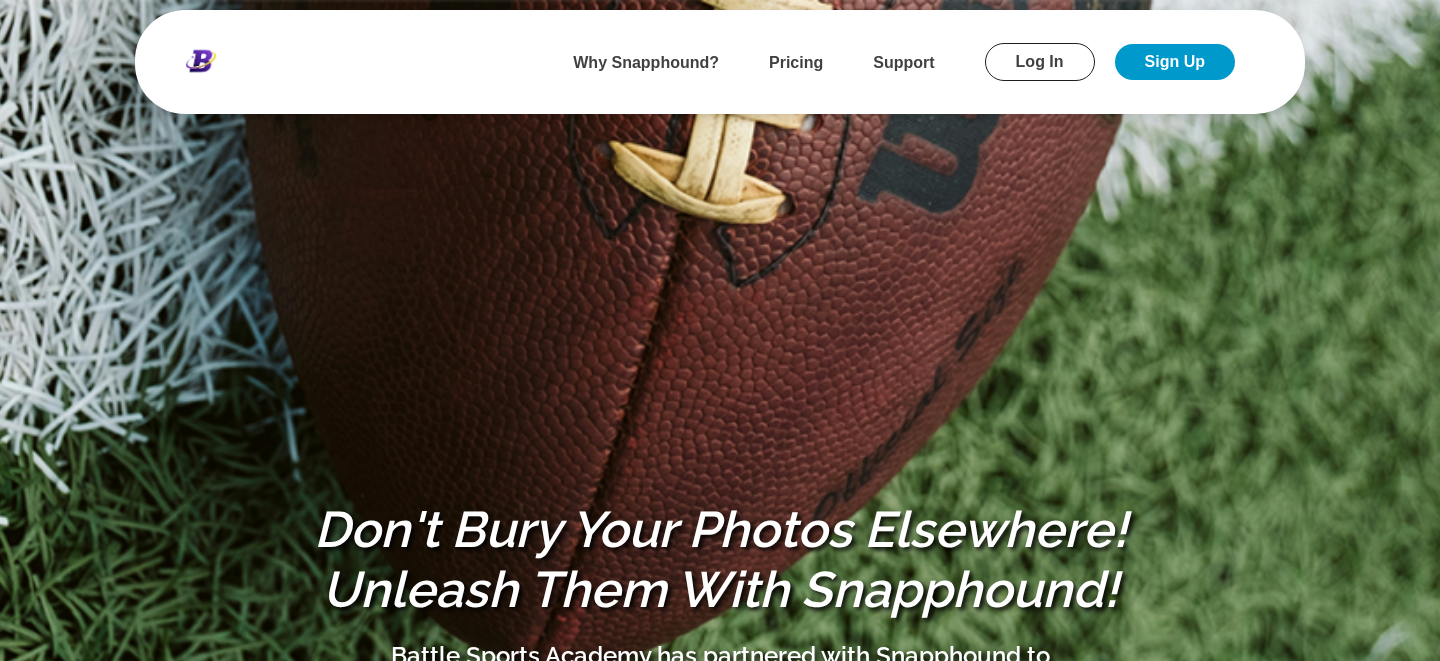 scroll, scrollTop: 0, scrollLeft: 0, axis: both 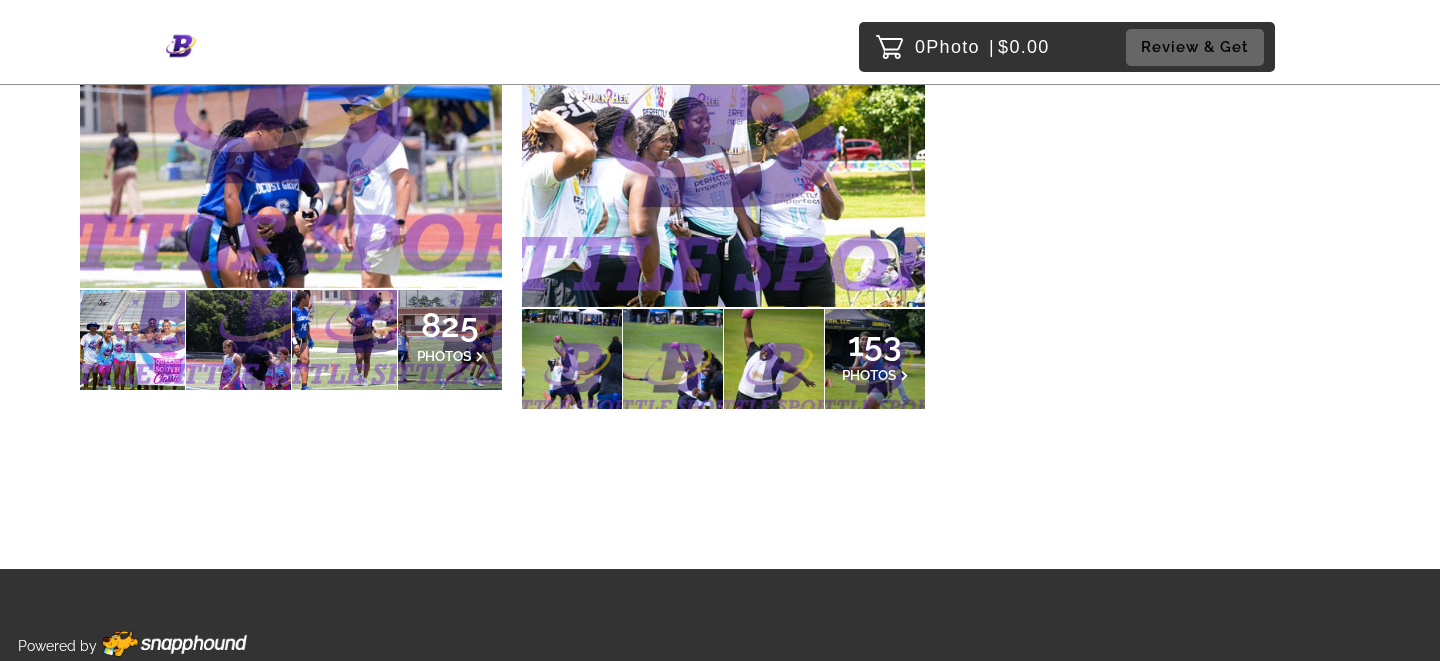 click at bounding box center [291, 147] 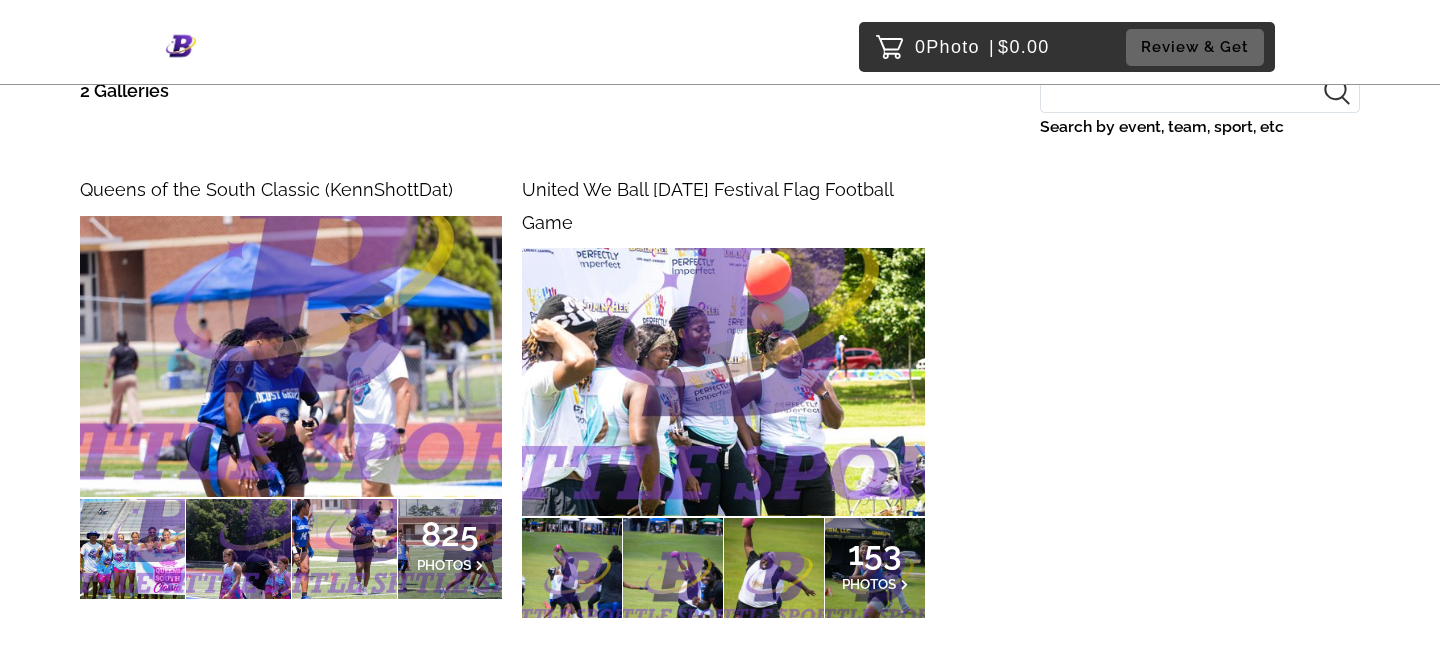 scroll, scrollTop: 153, scrollLeft: 0, axis: vertical 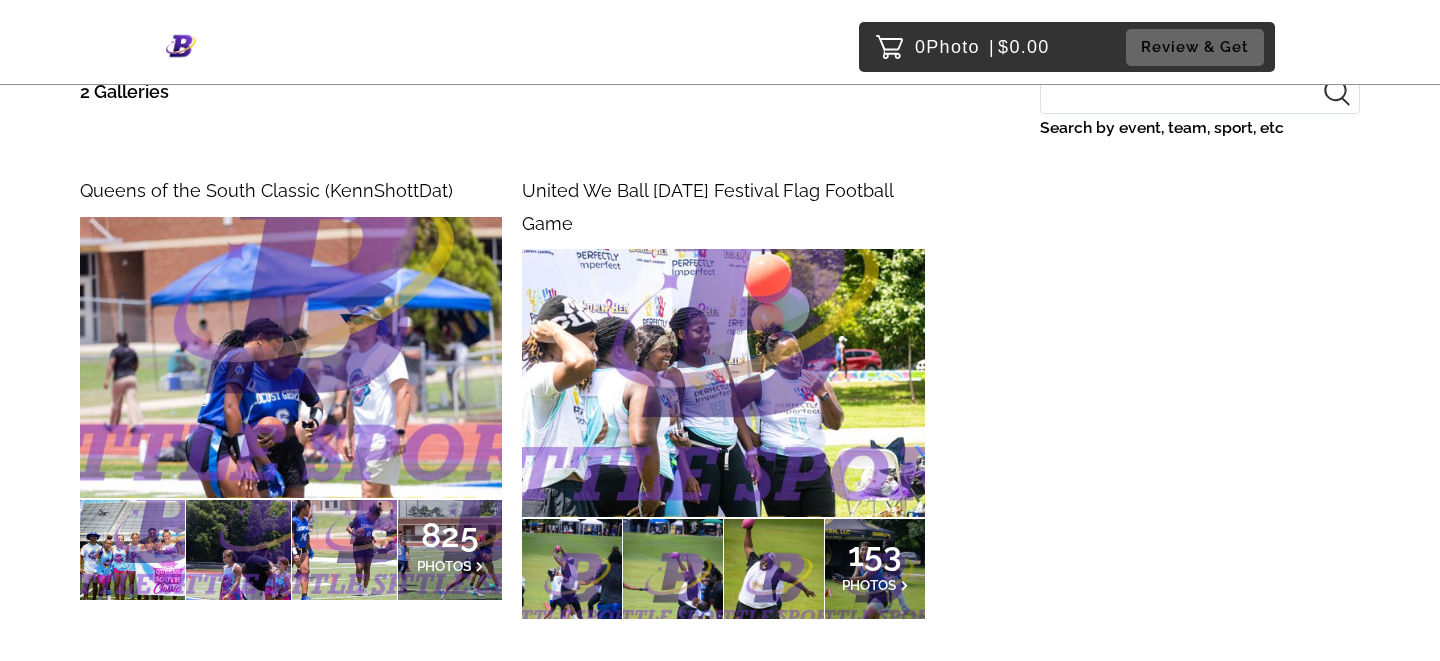 click at bounding box center (723, 383) 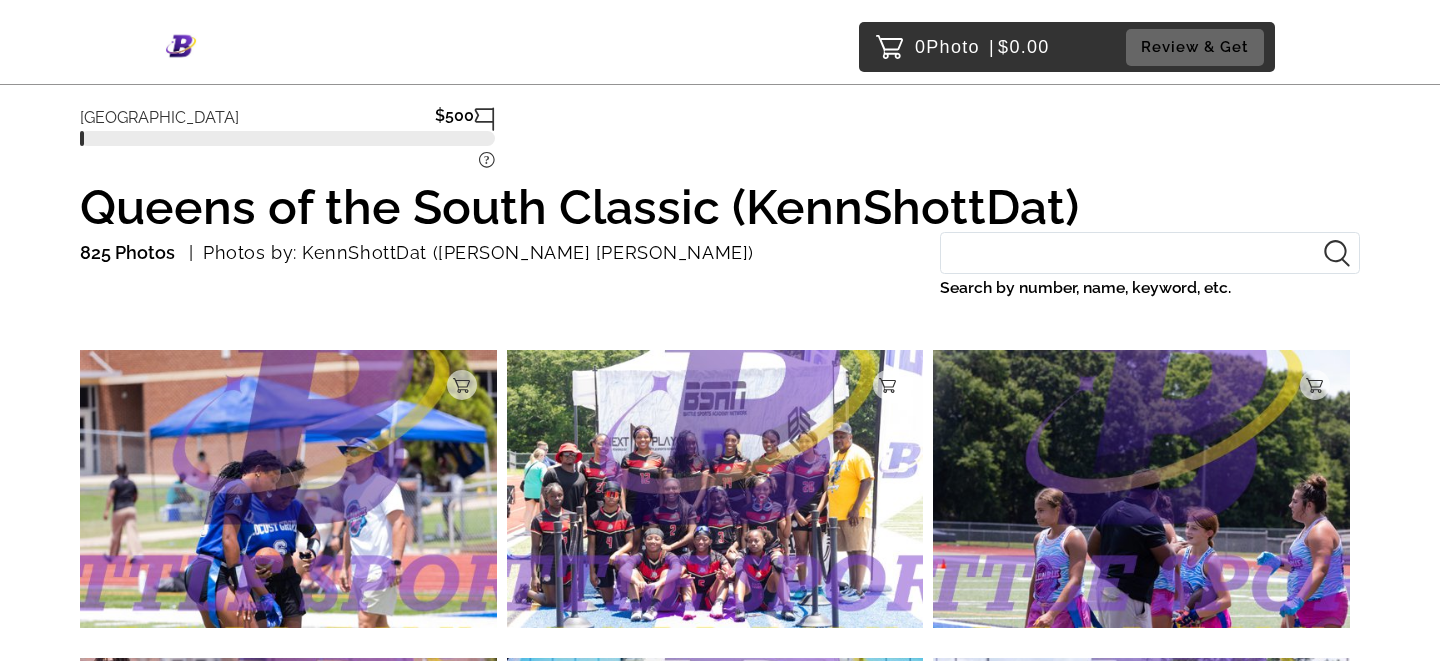 scroll, scrollTop: 0, scrollLeft: 0, axis: both 